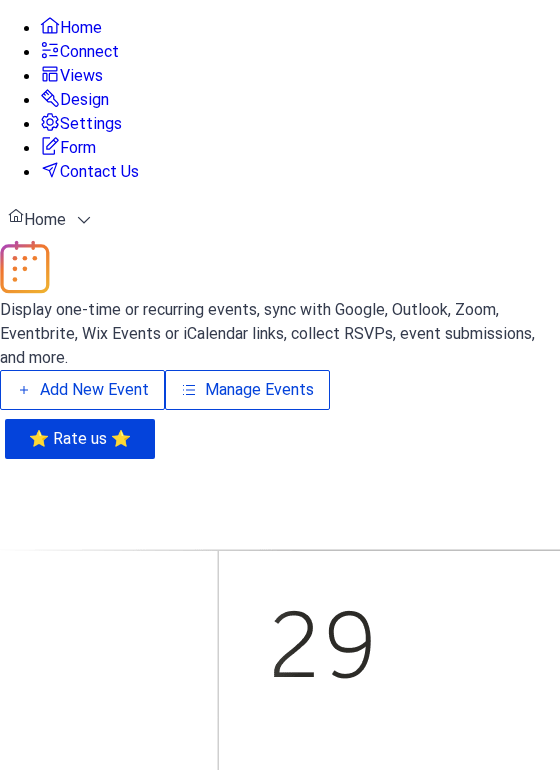scroll, scrollTop: 0, scrollLeft: 0, axis: both 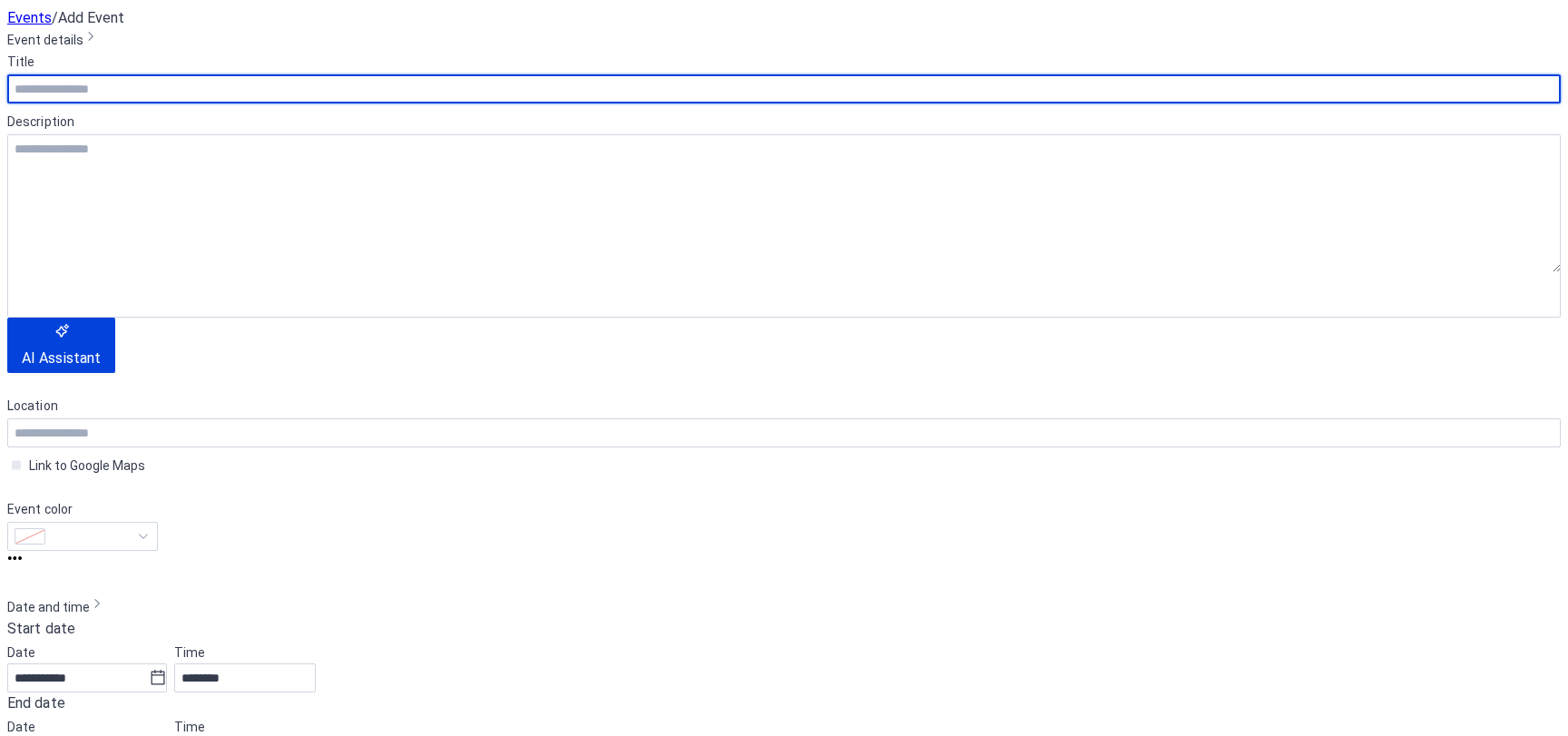 click at bounding box center [784, 89] 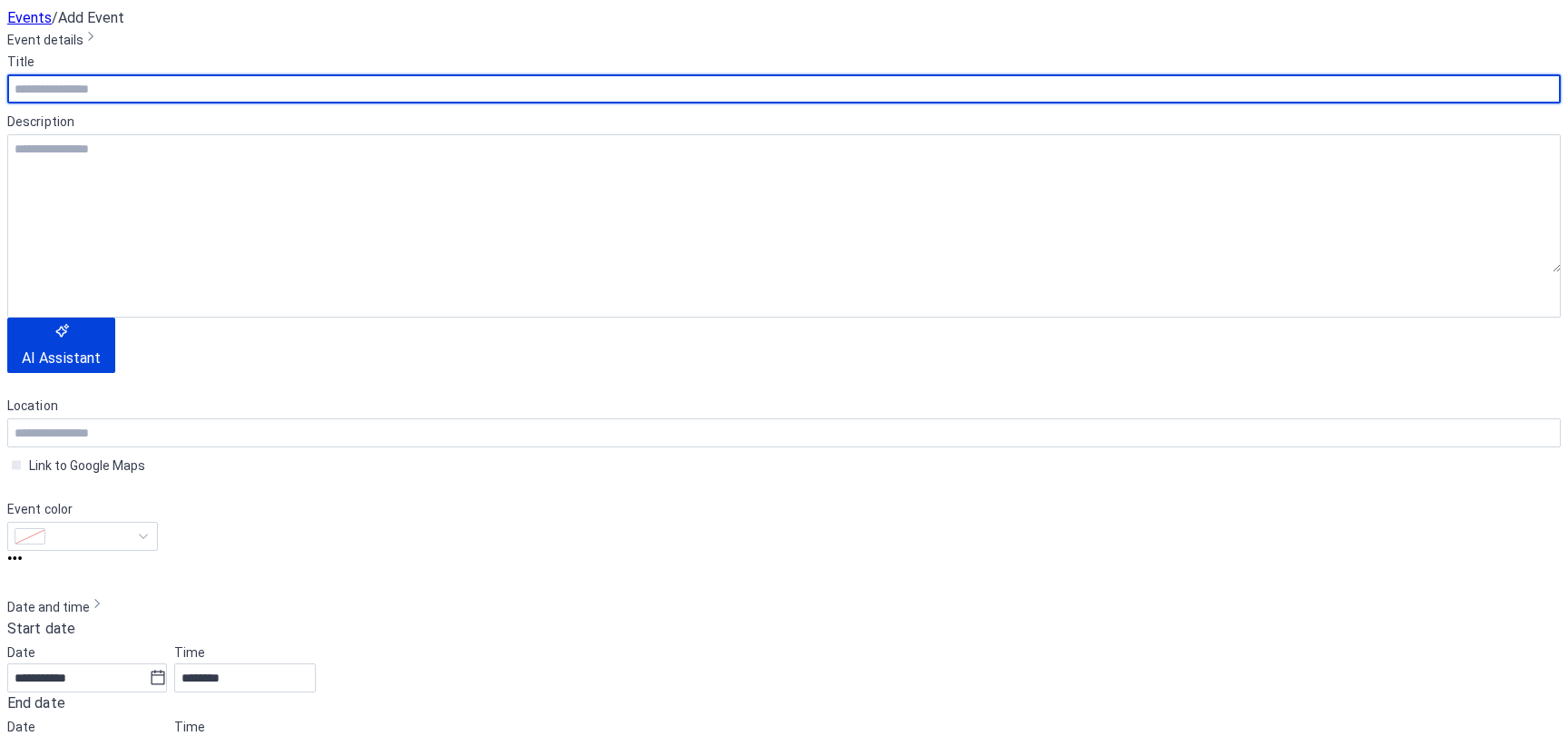 paste on "**********" 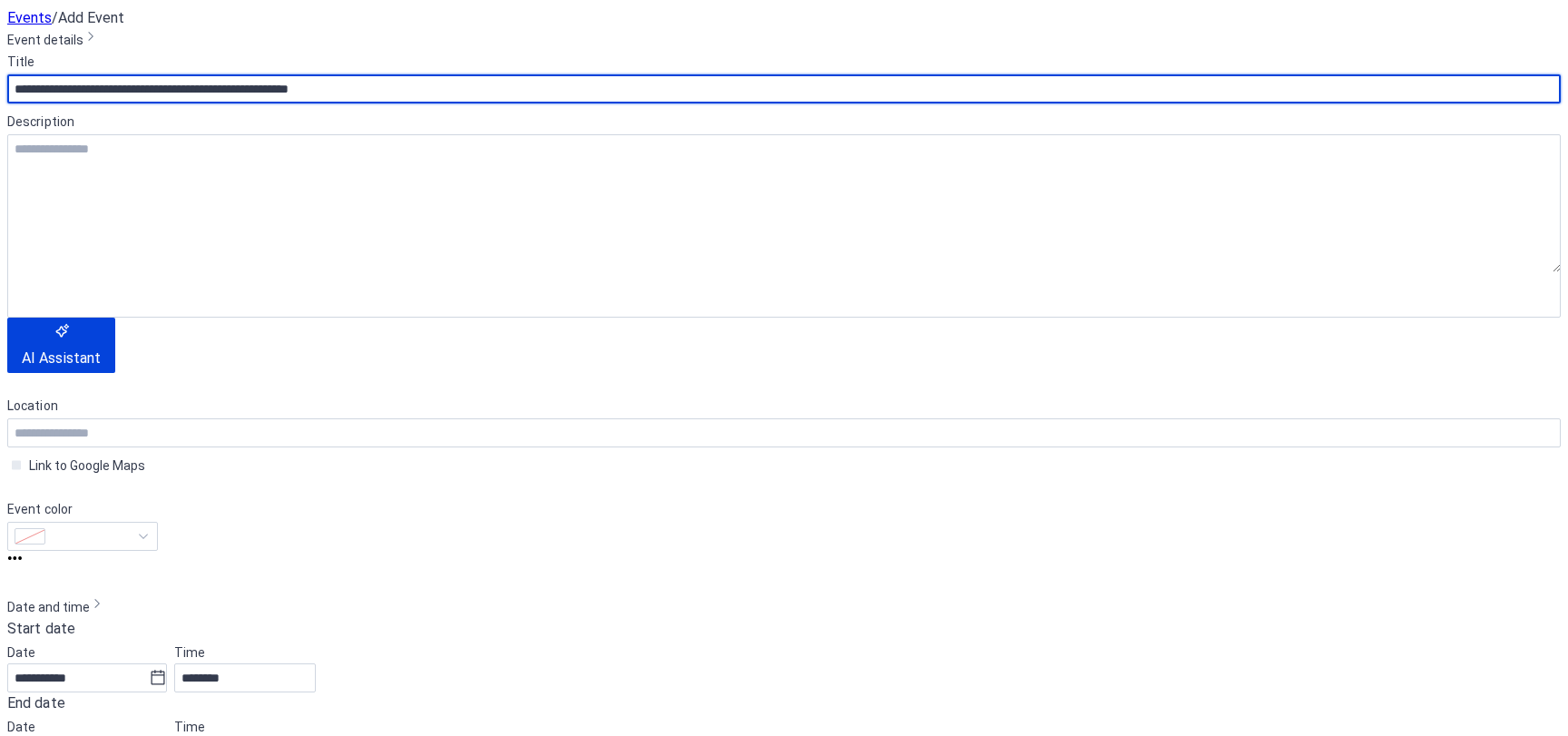 type on "**********" 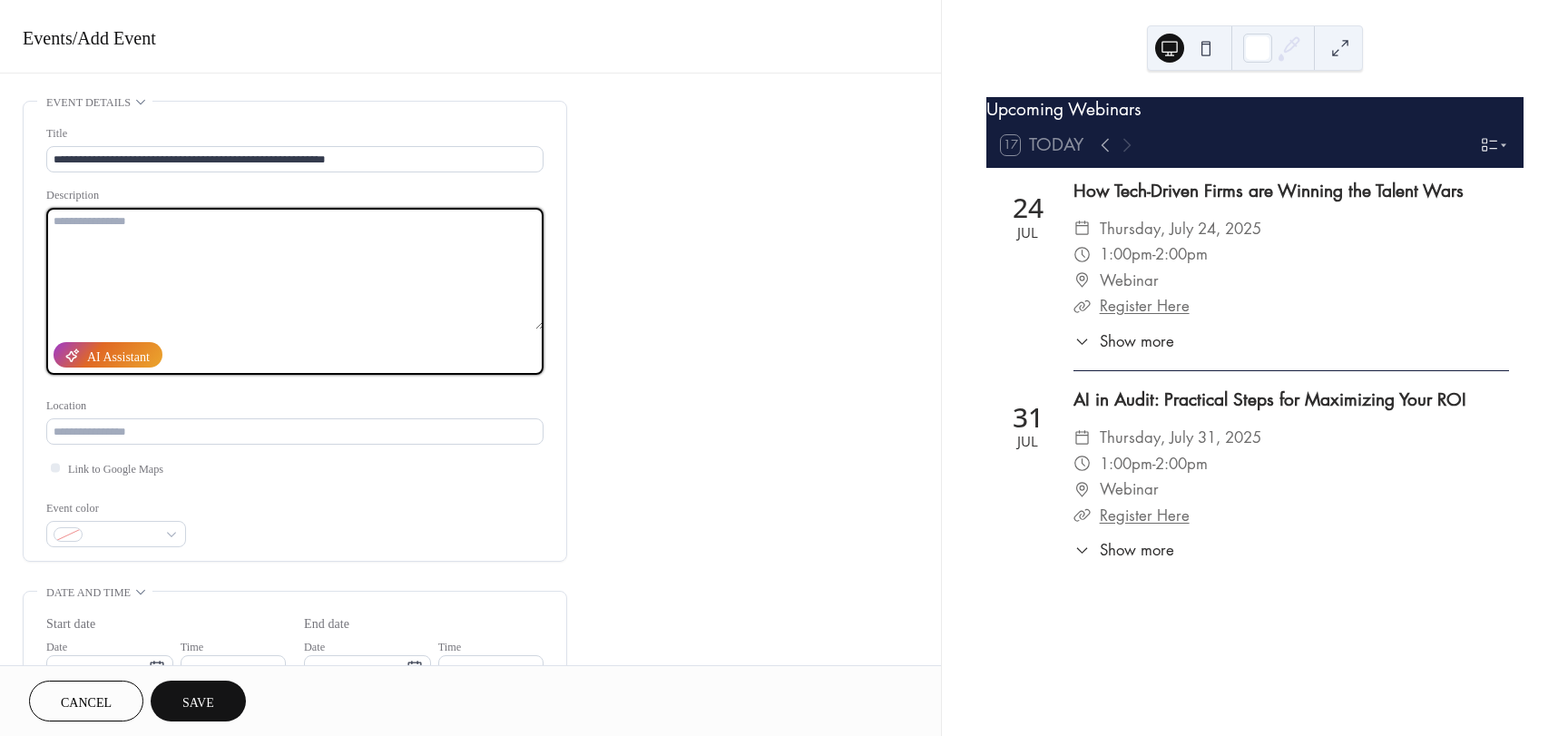 click at bounding box center [295, 269] 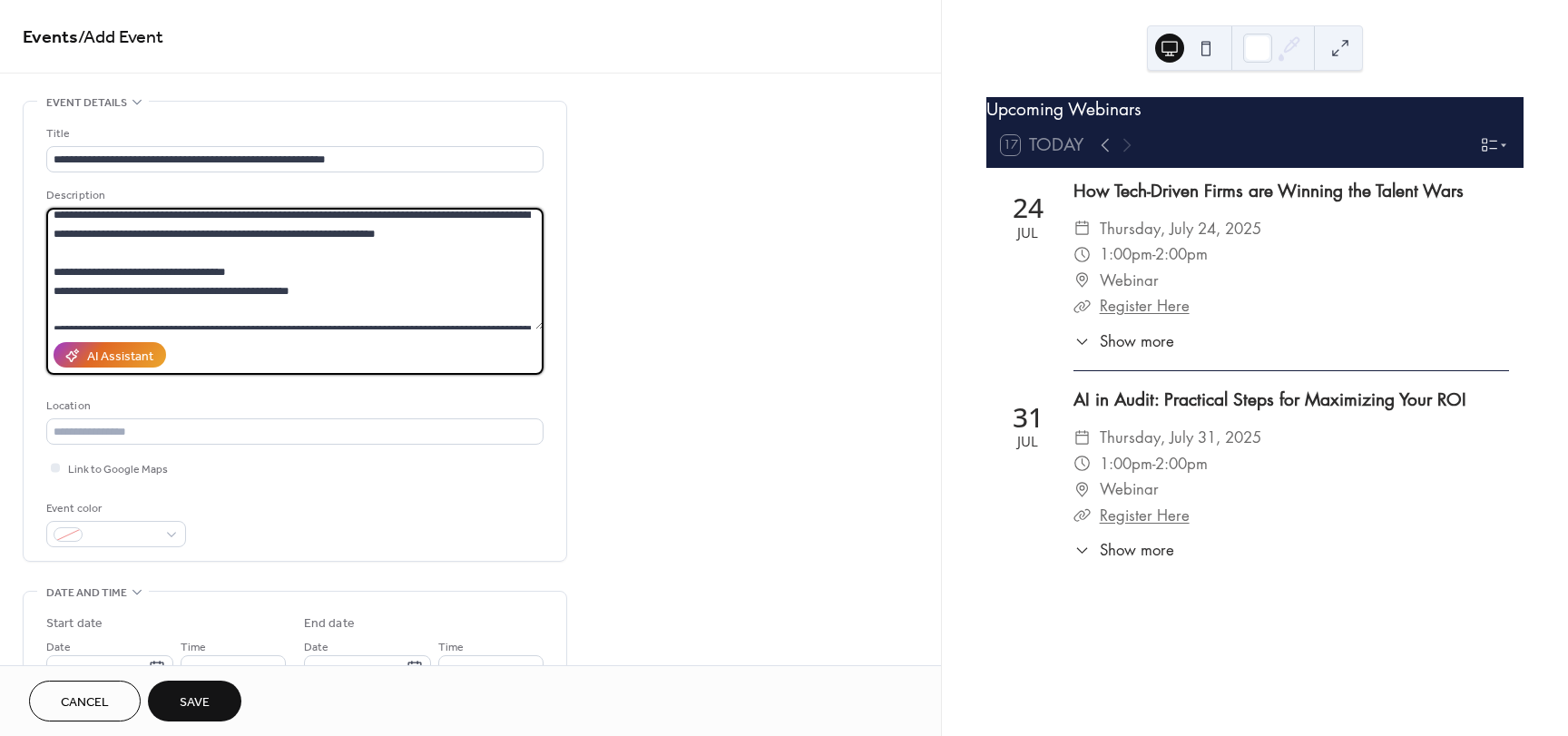 scroll, scrollTop: 192, scrollLeft: 0, axis: vertical 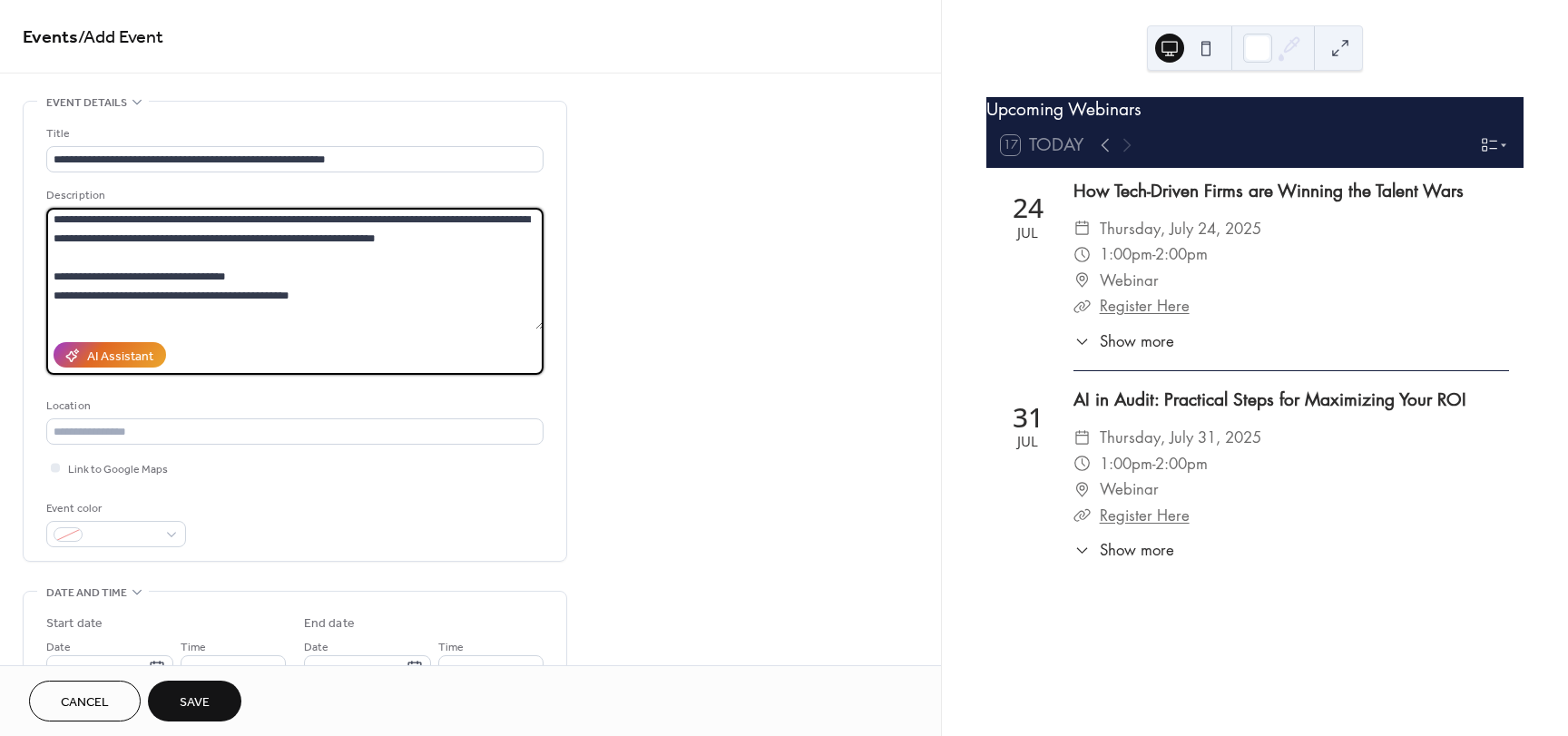 click at bounding box center (295, 269) 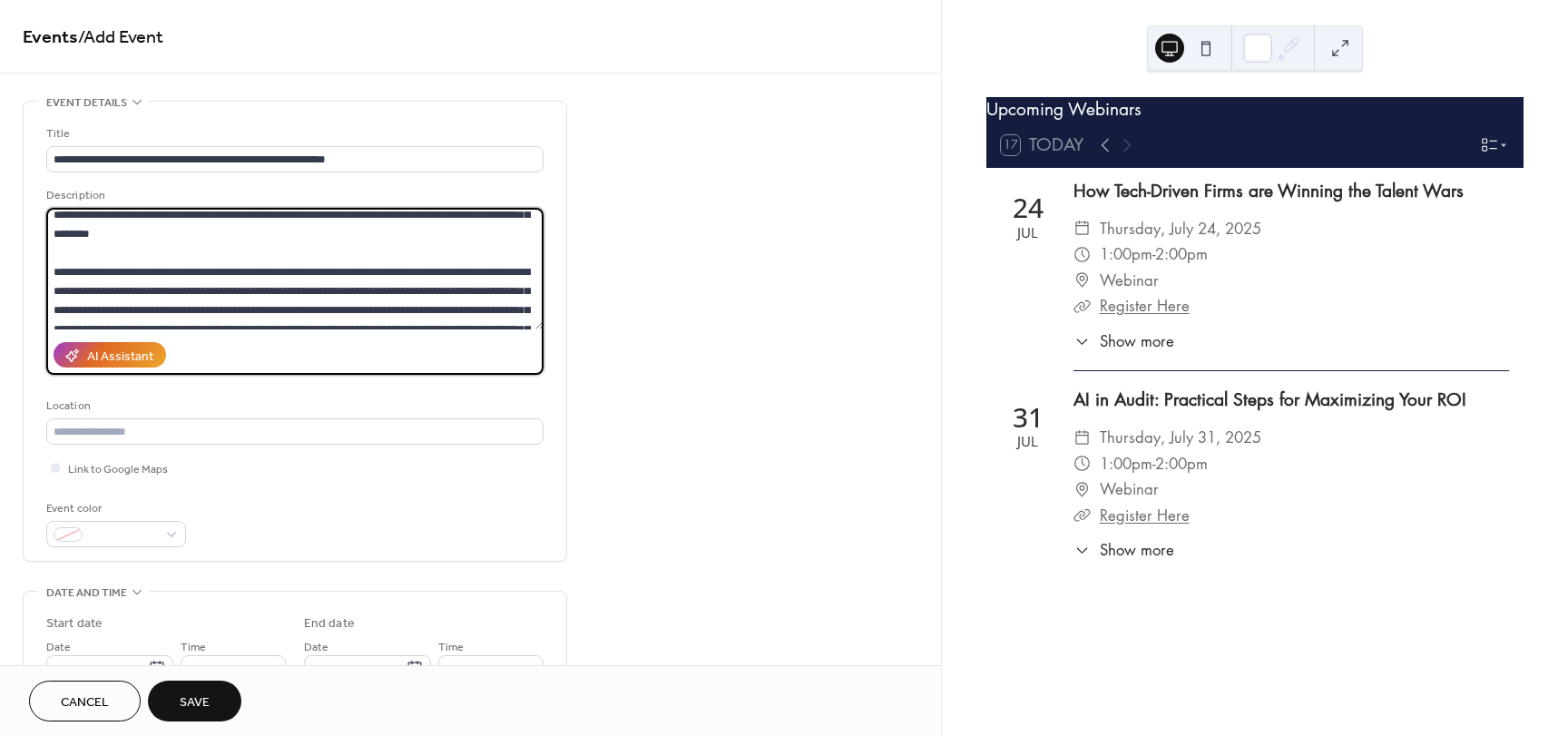 scroll, scrollTop: 0, scrollLeft: 0, axis: both 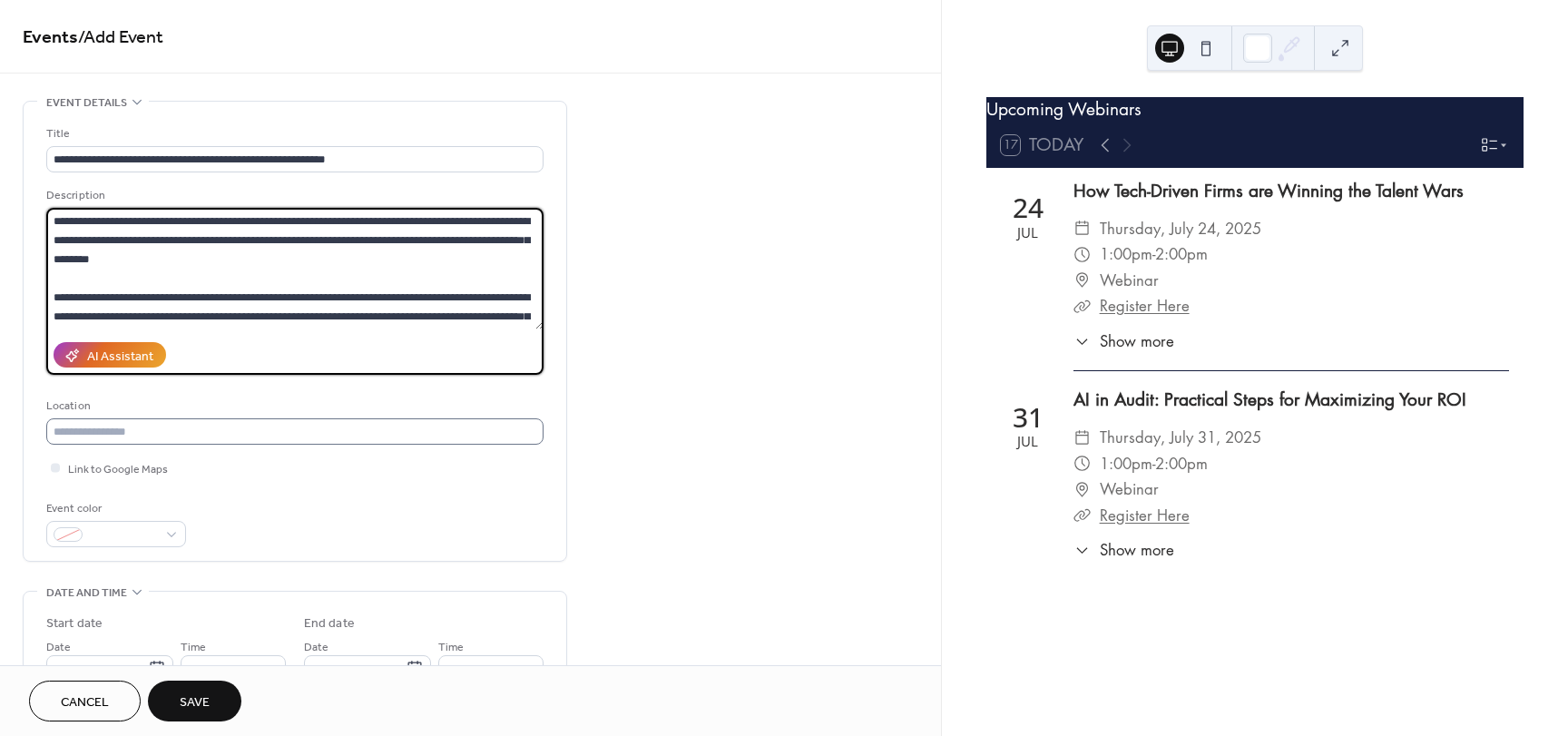 type on "**********" 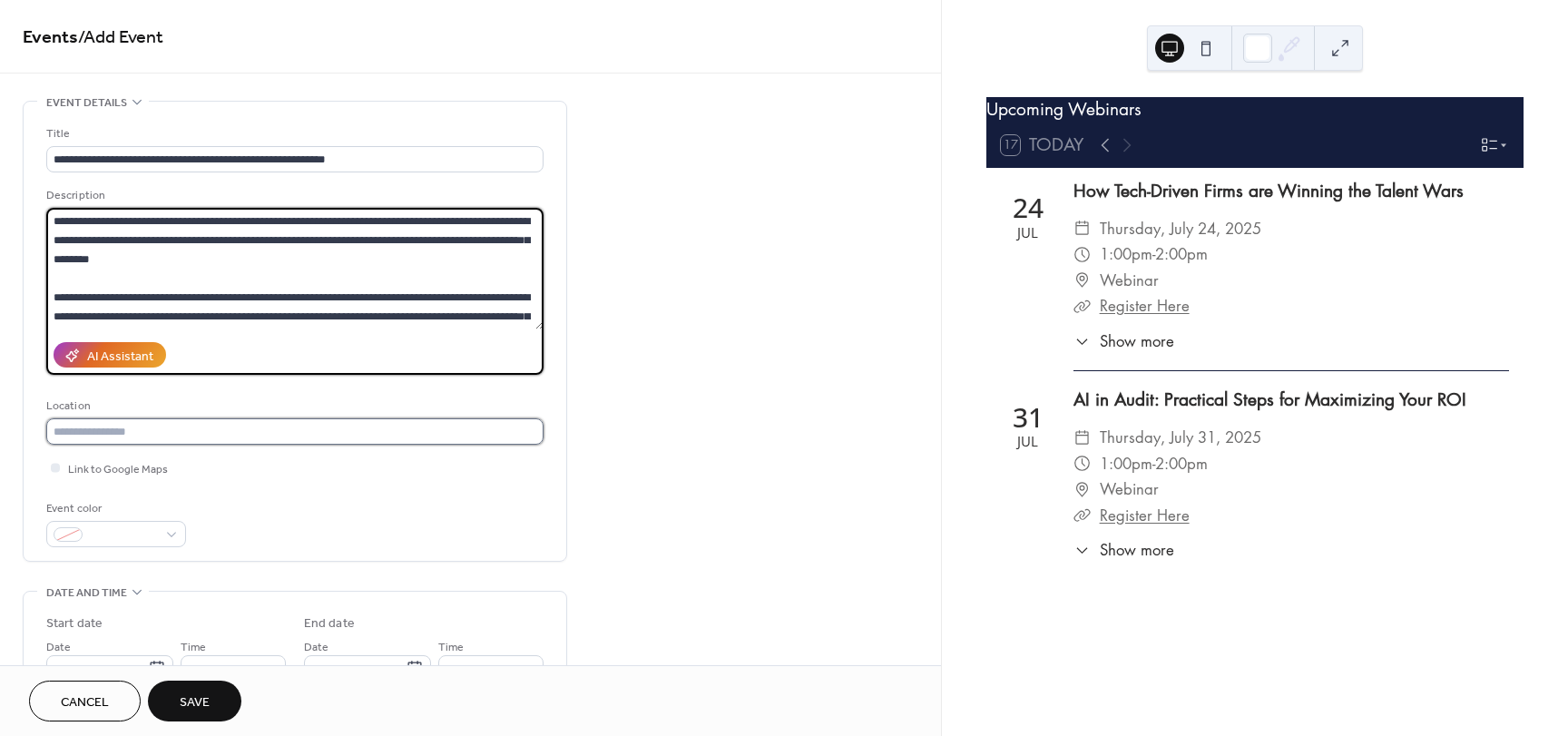 click at bounding box center [295, 431] 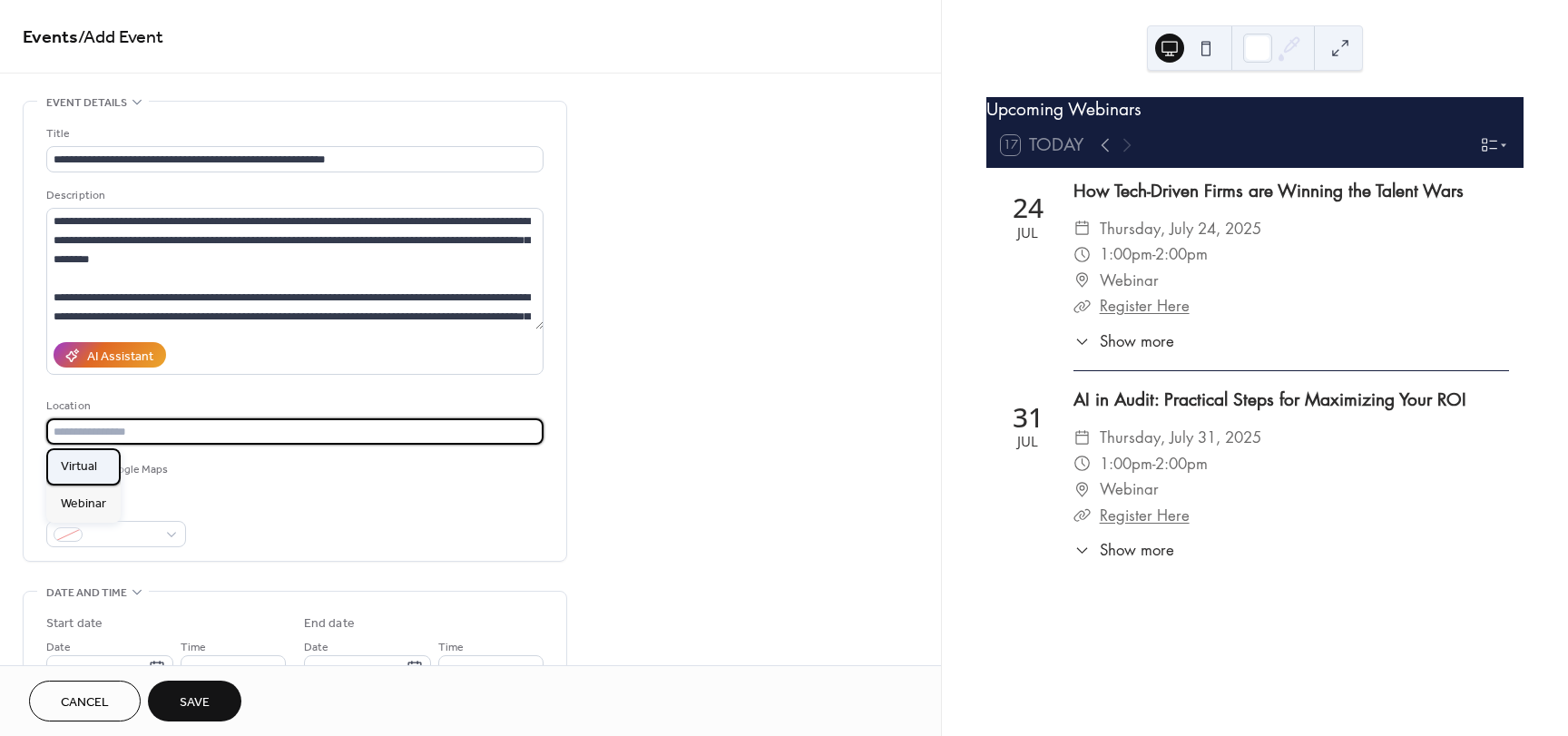 click on "Virtual" at bounding box center [79, 466] 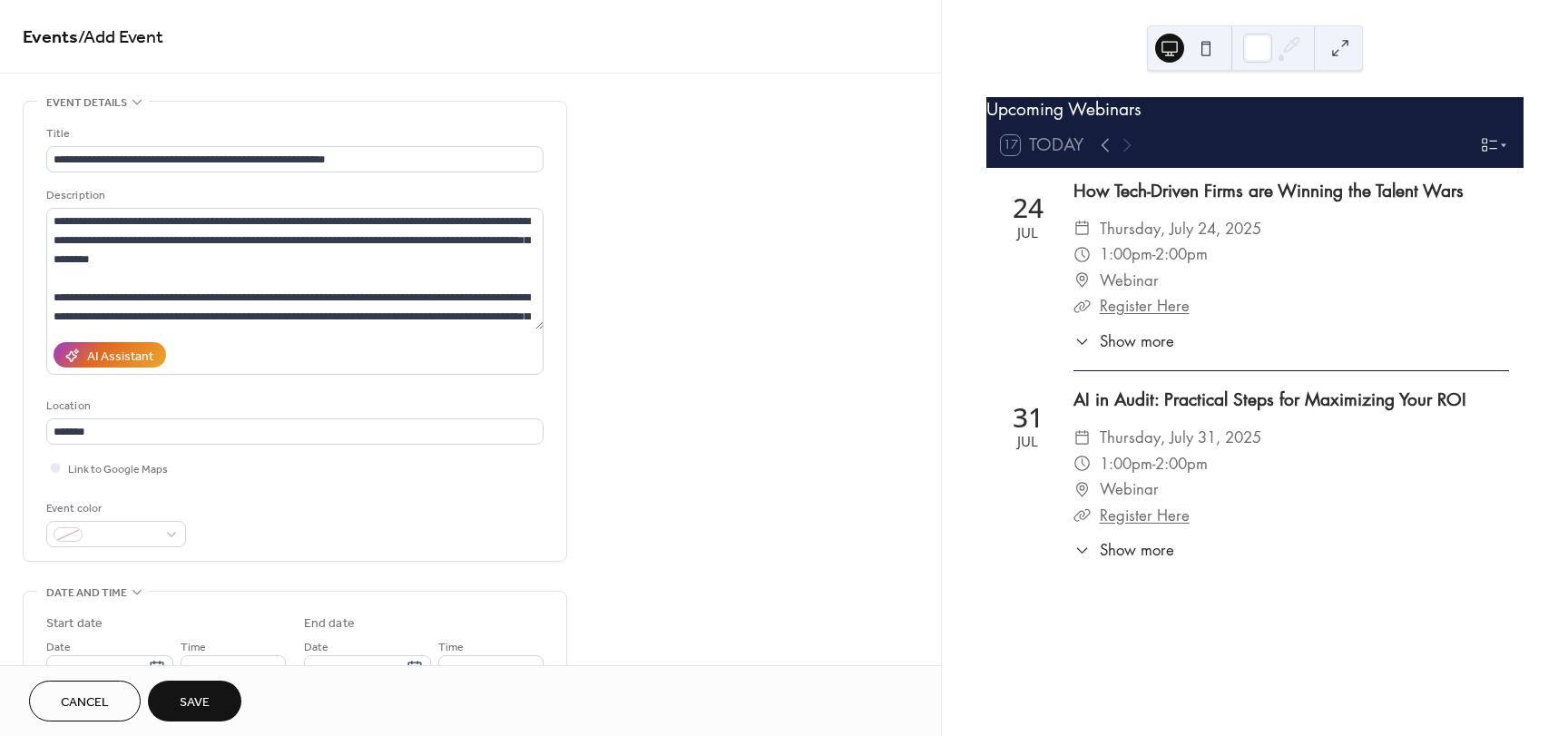 click on "Link to Google Maps" at bounding box center [295, 467] 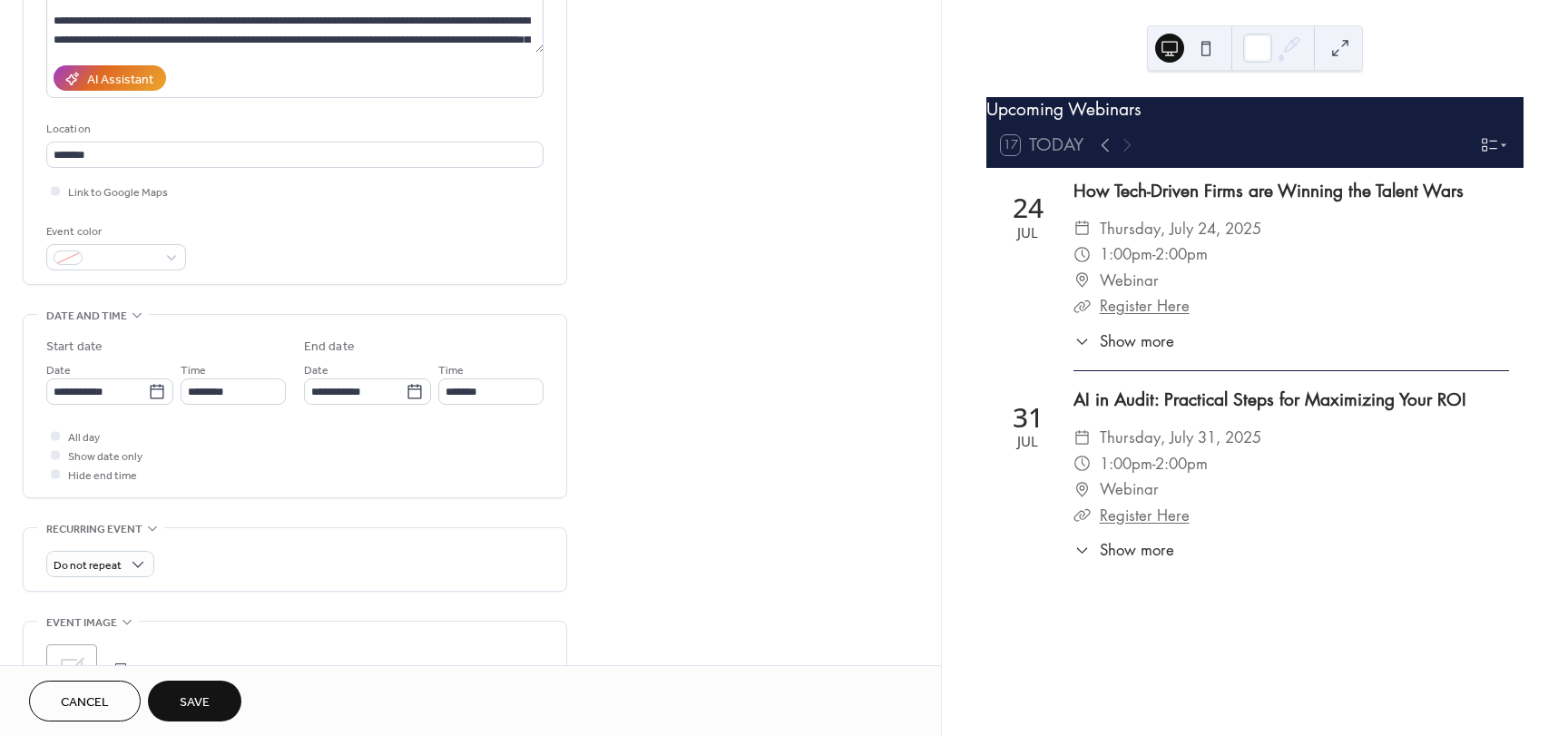 scroll, scrollTop: 272, scrollLeft: 0, axis: vertical 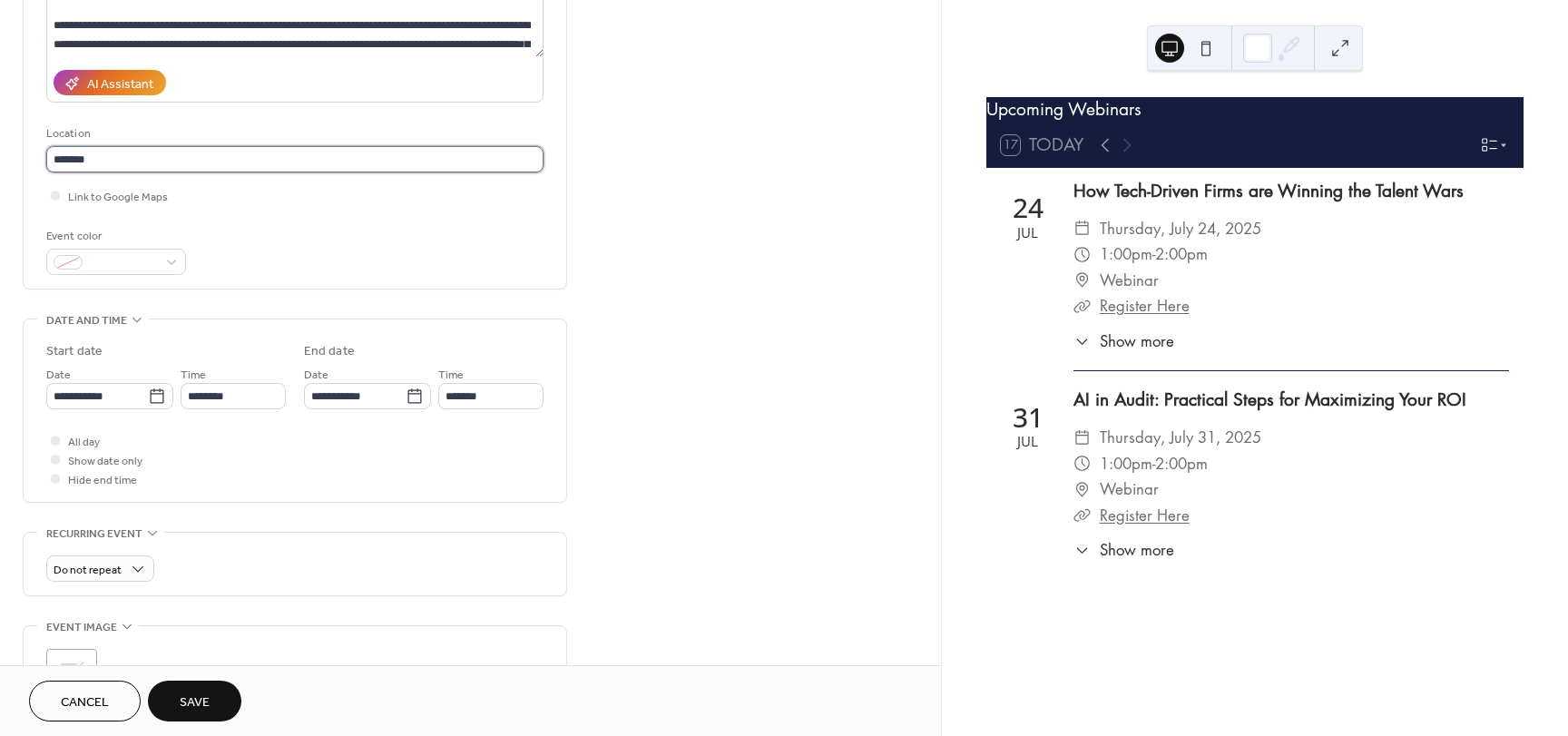 click on "*******" at bounding box center [295, 159] 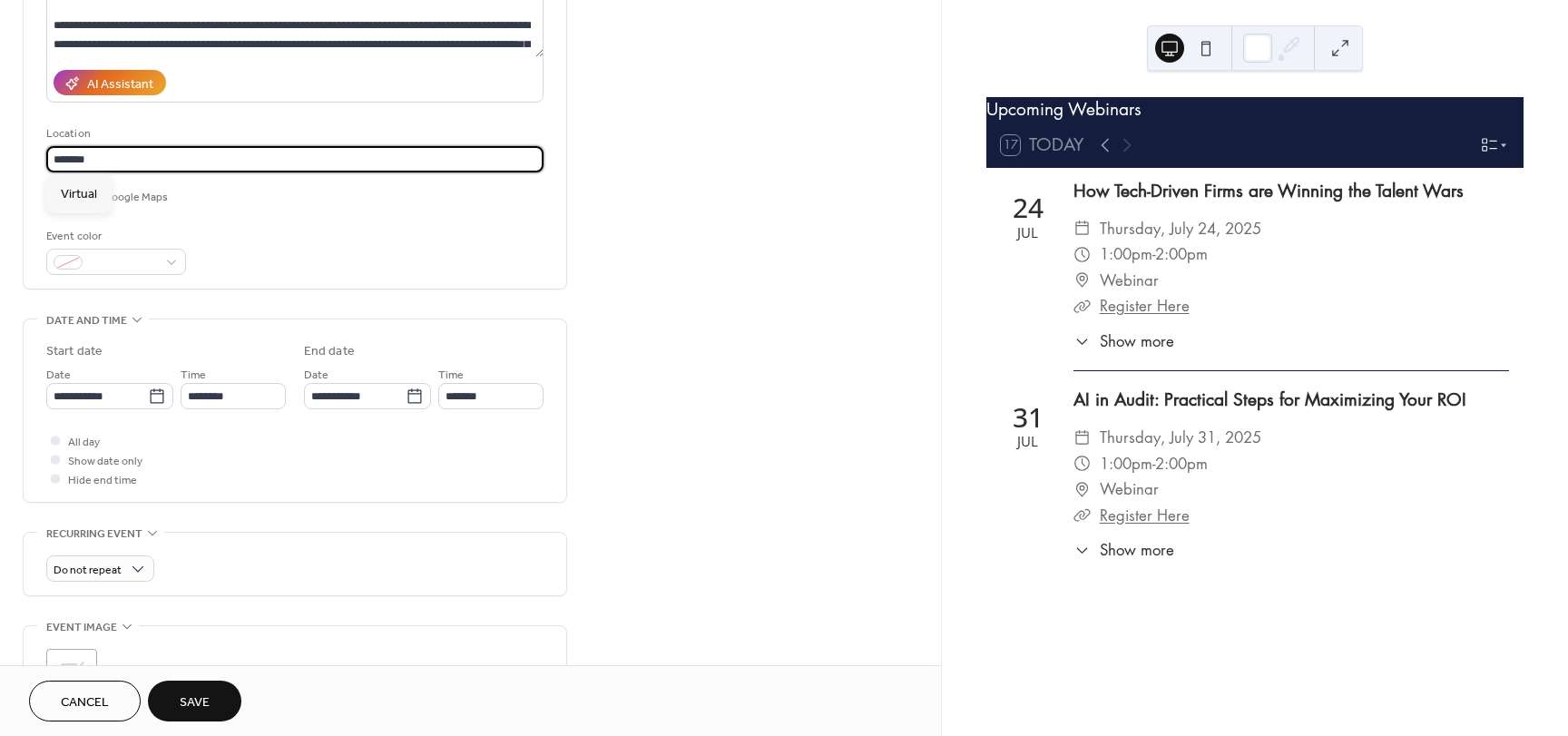 drag, startPoint x: 135, startPoint y: 152, endPoint x: 10, endPoint y: 158, distance: 125.14392 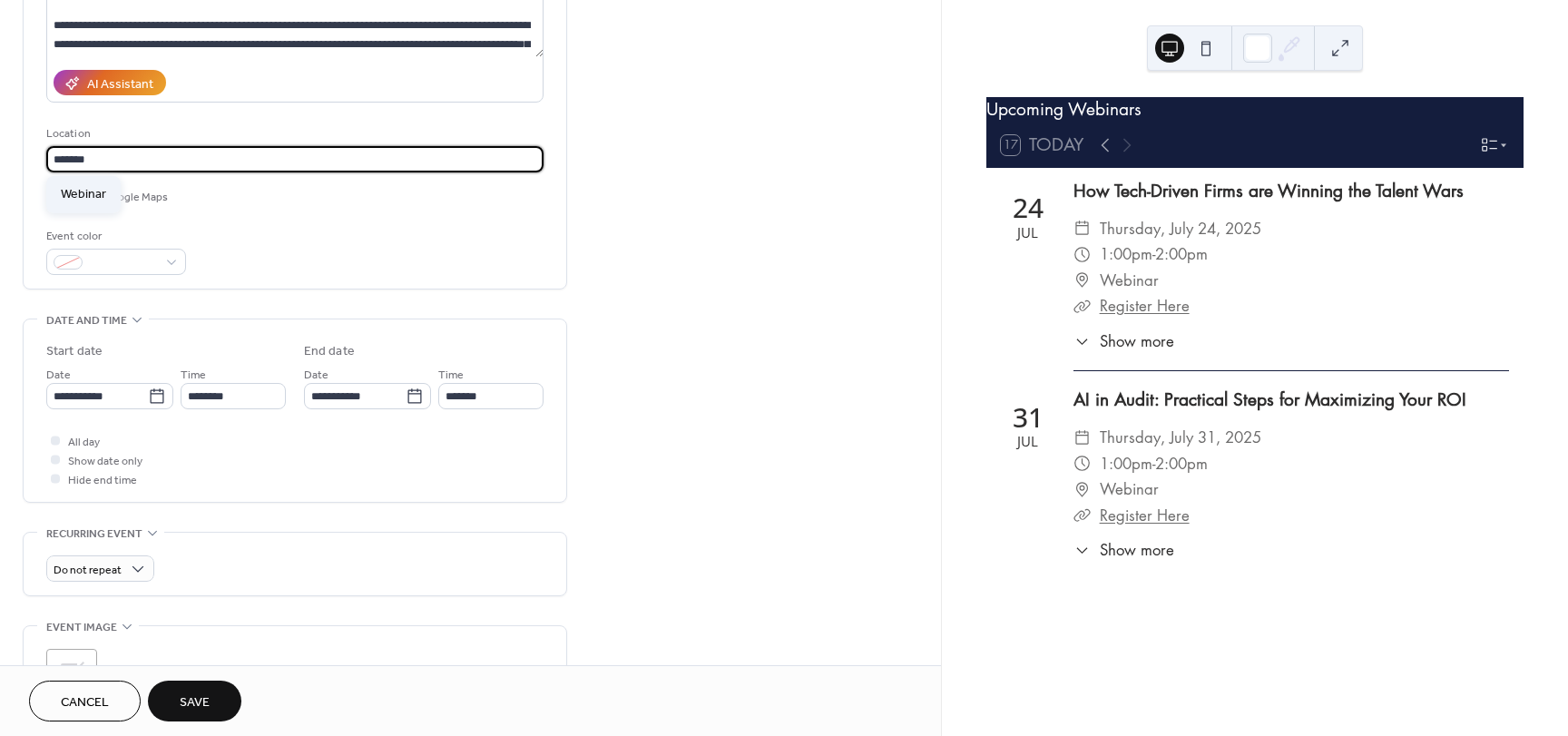 type on "*******" 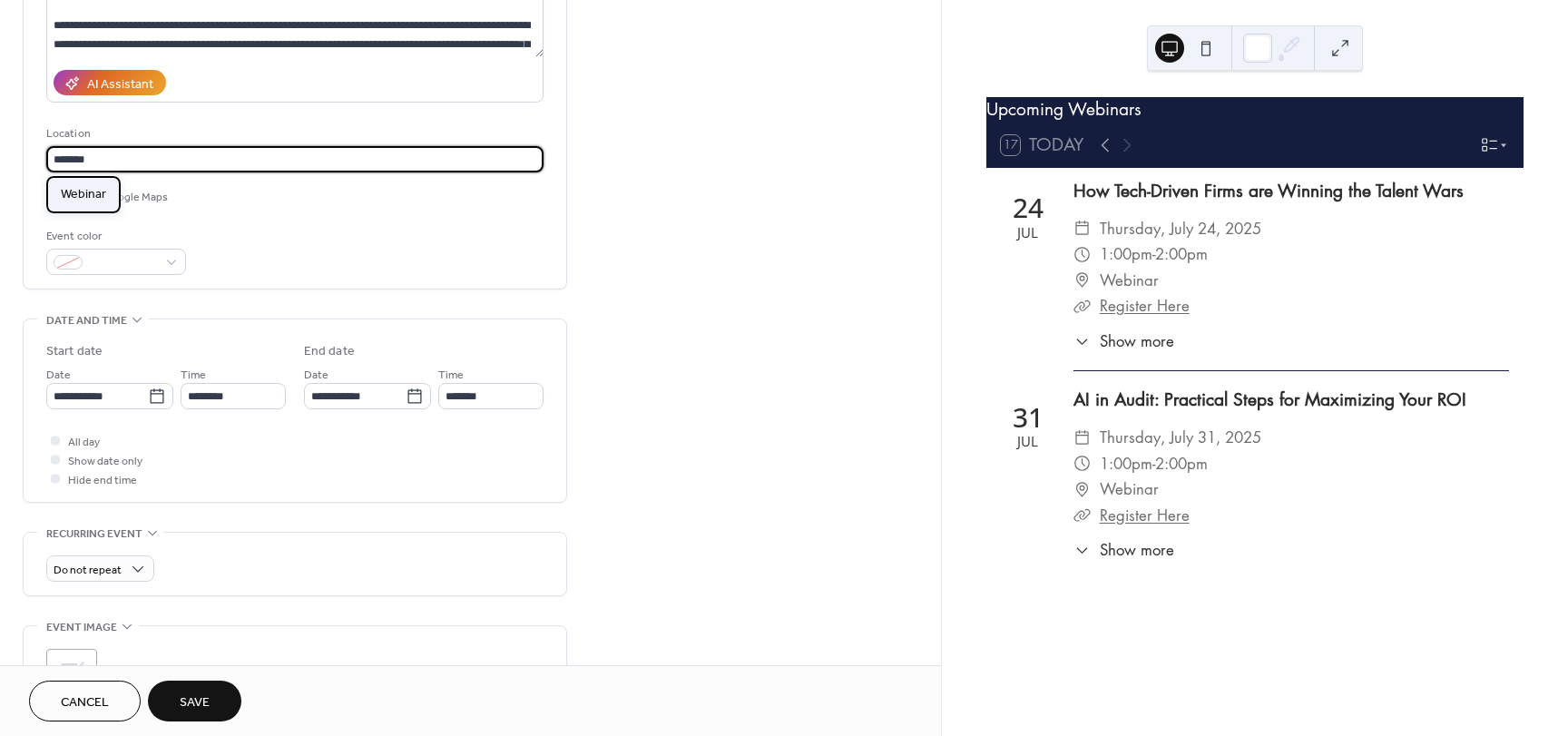 click on "Webinar" at bounding box center (83, 194) 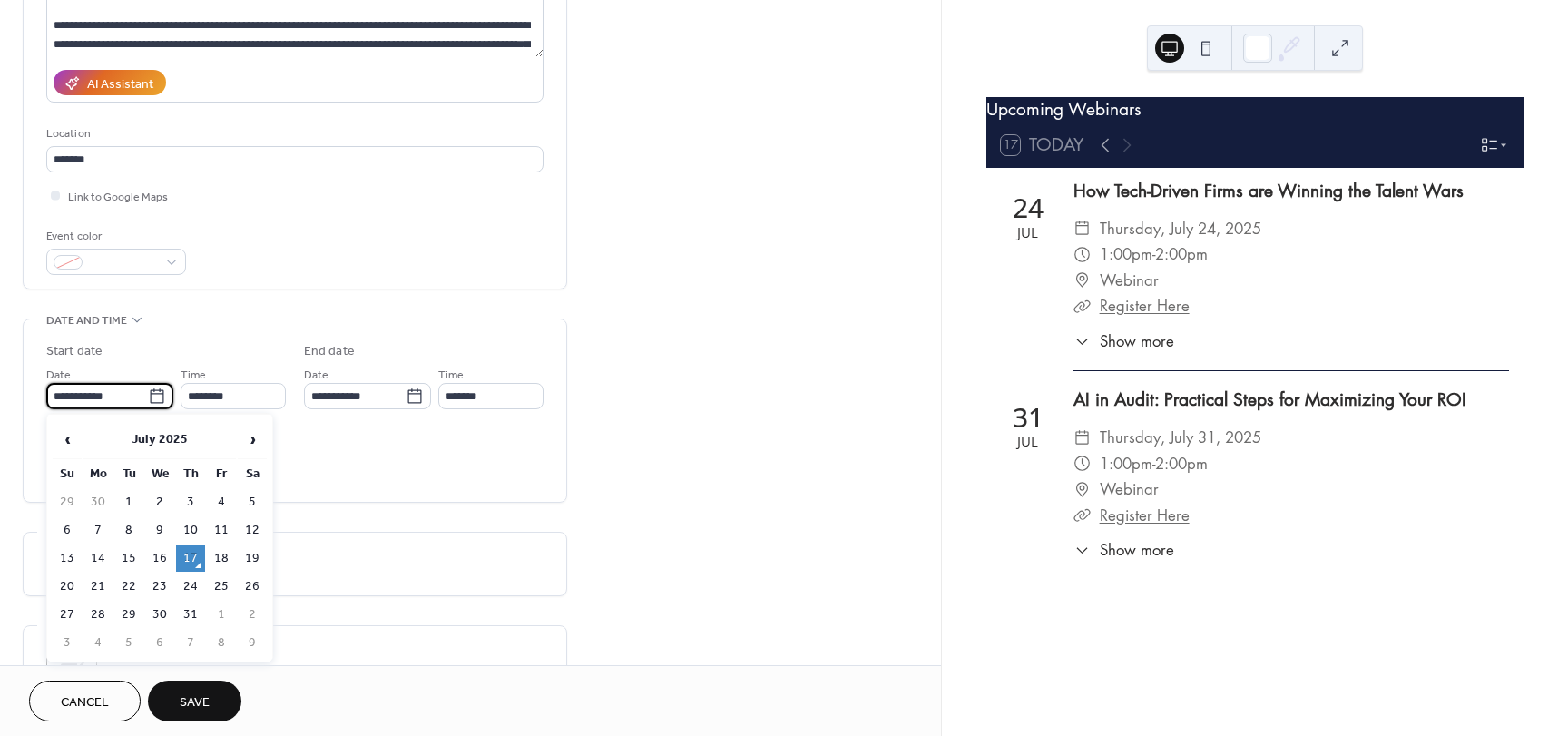 click on "**********" at bounding box center (97, 396) 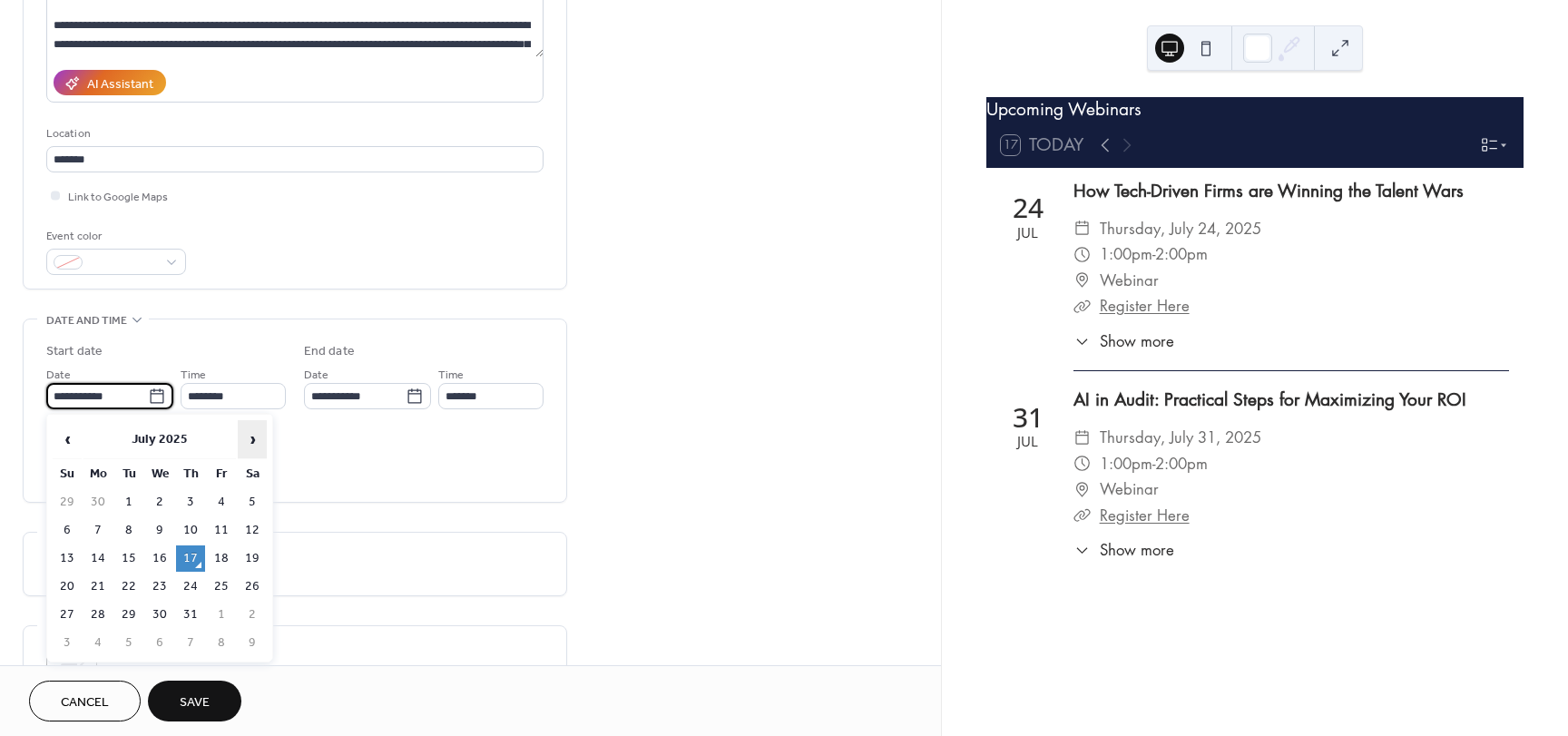 click on "›" at bounding box center [252, 439] 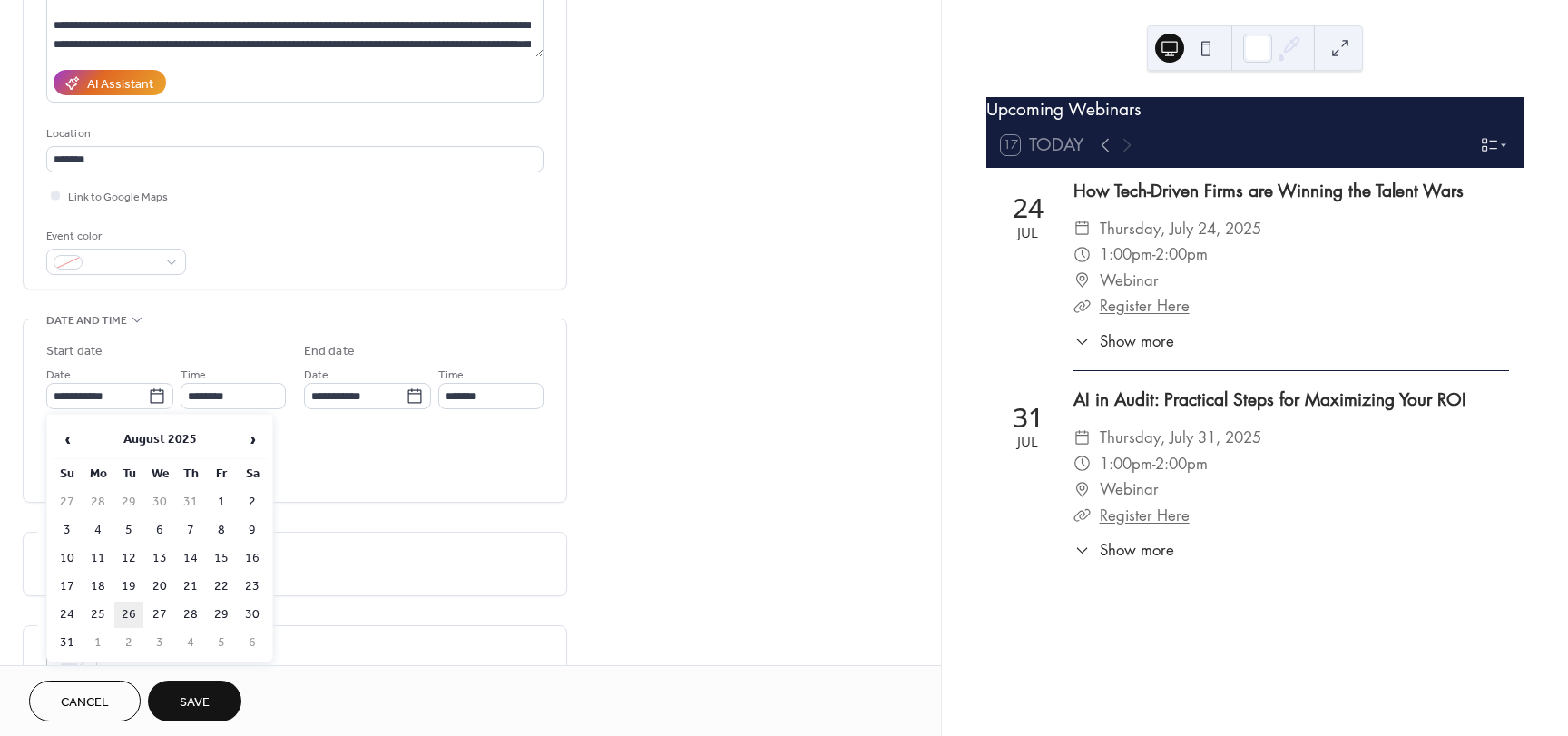 click on "26" at bounding box center (129, 614) 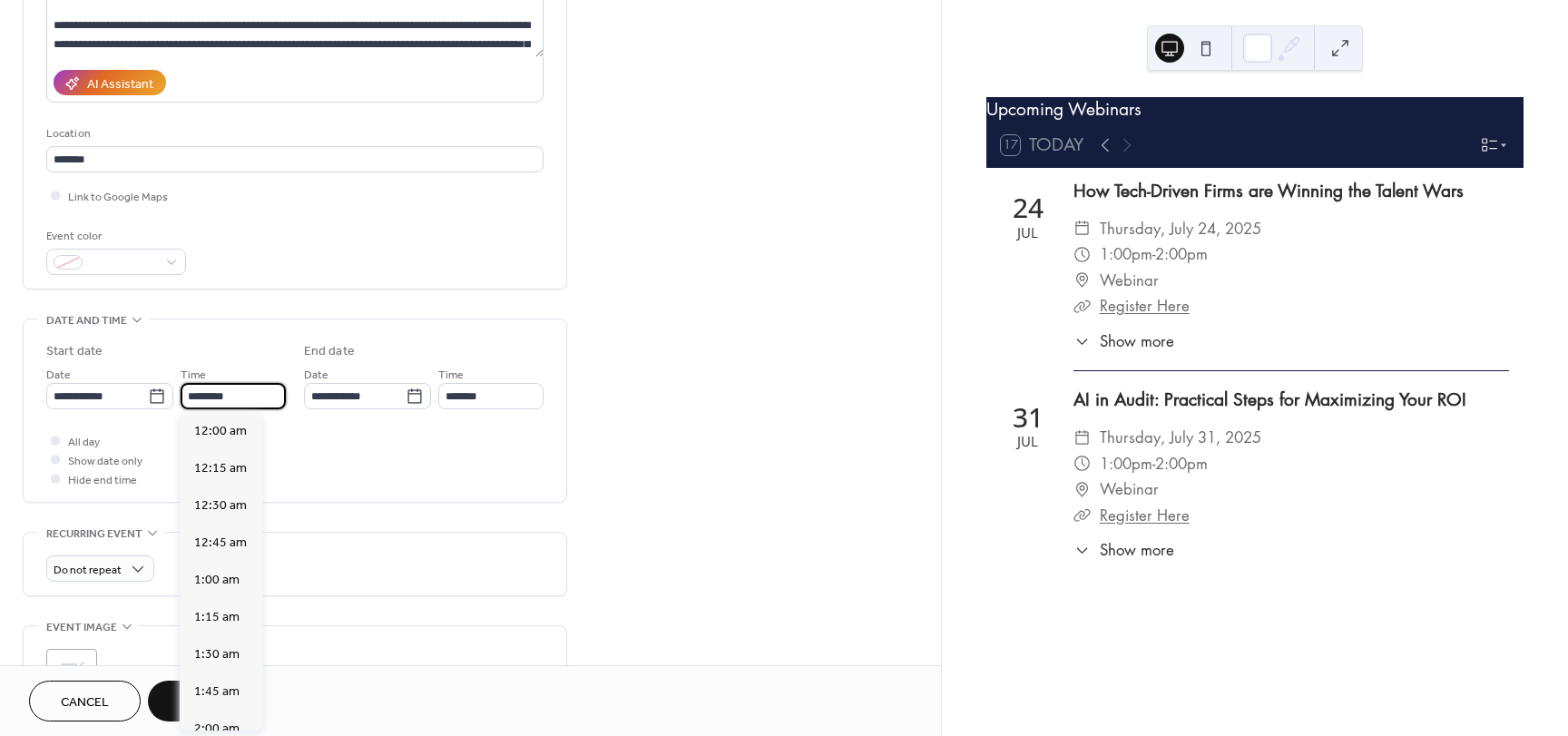 scroll, scrollTop: 1786, scrollLeft: 0, axis: vertical 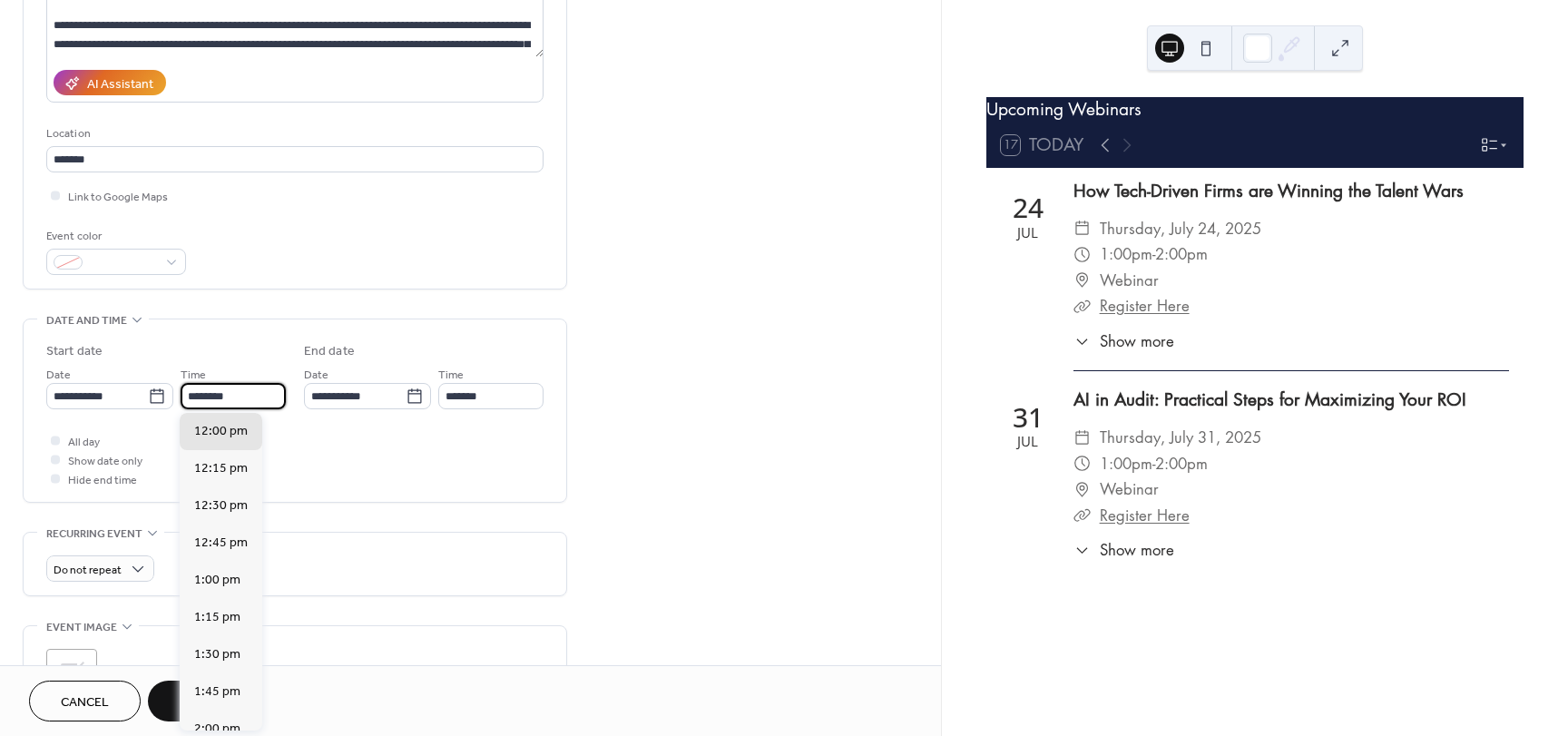 click on "********" at bounding box center (233, 396) 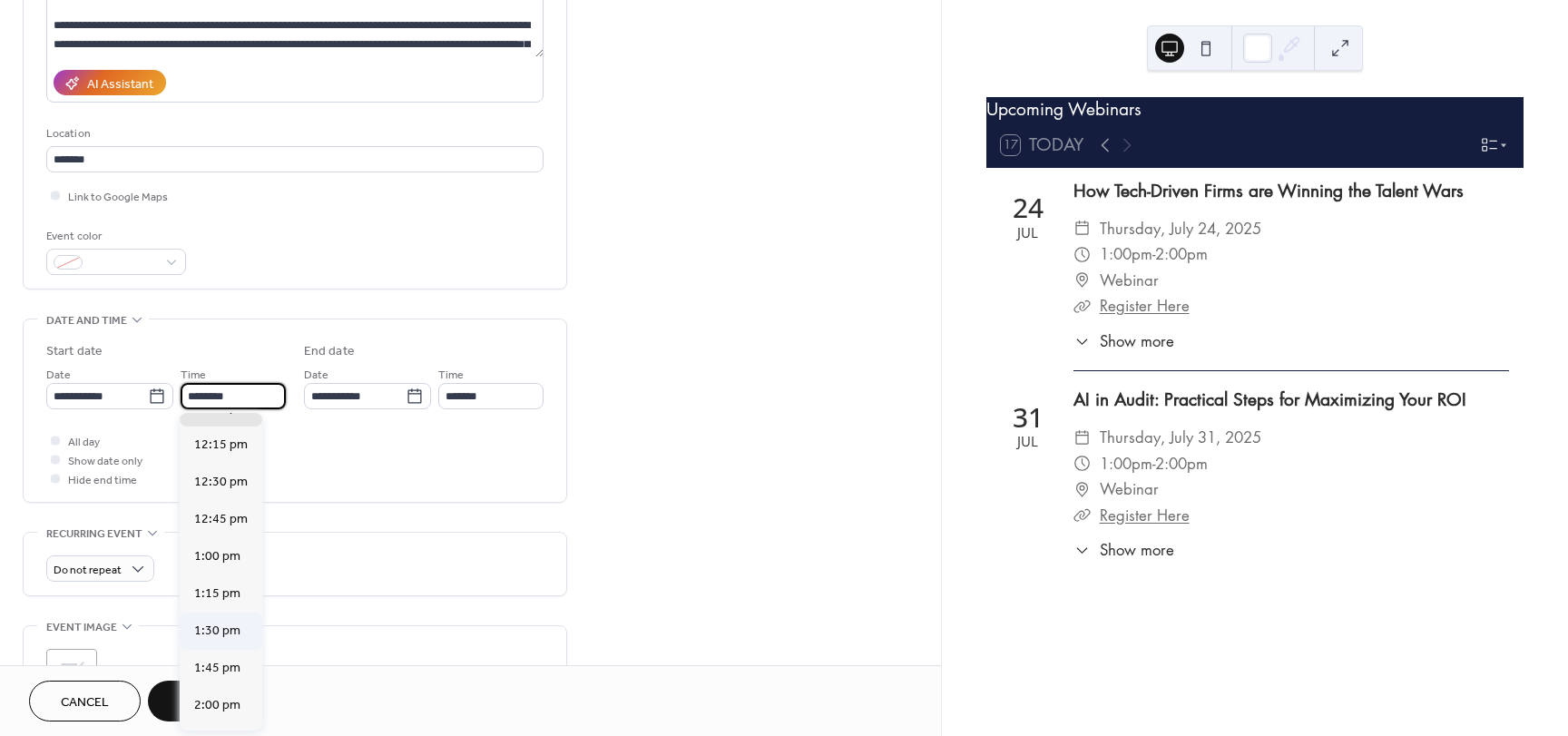 scroll, scrollTop: 1877, scrollLeft: 0, axis: vertical 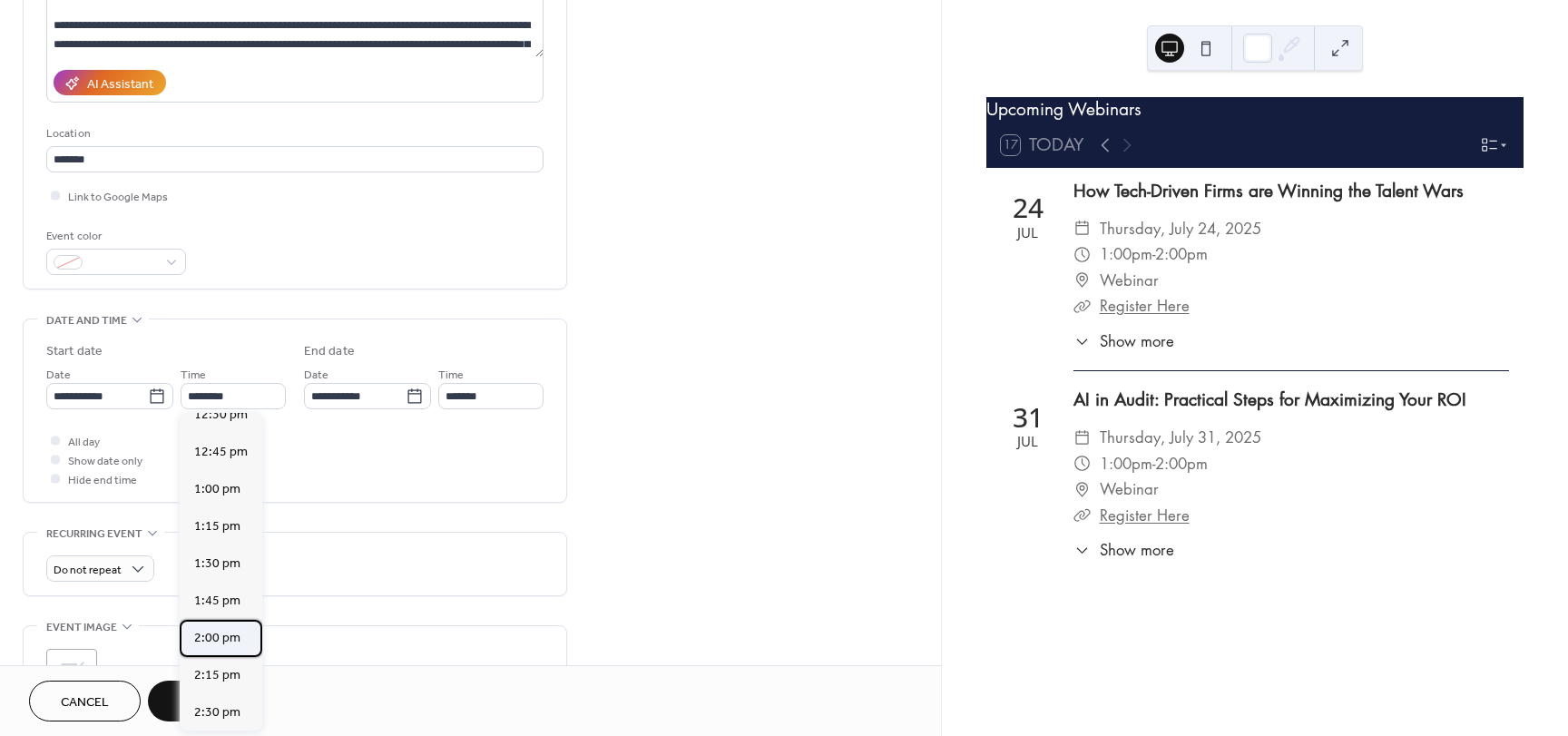 click on "2:00 pm" at bounding box center [217, 638] 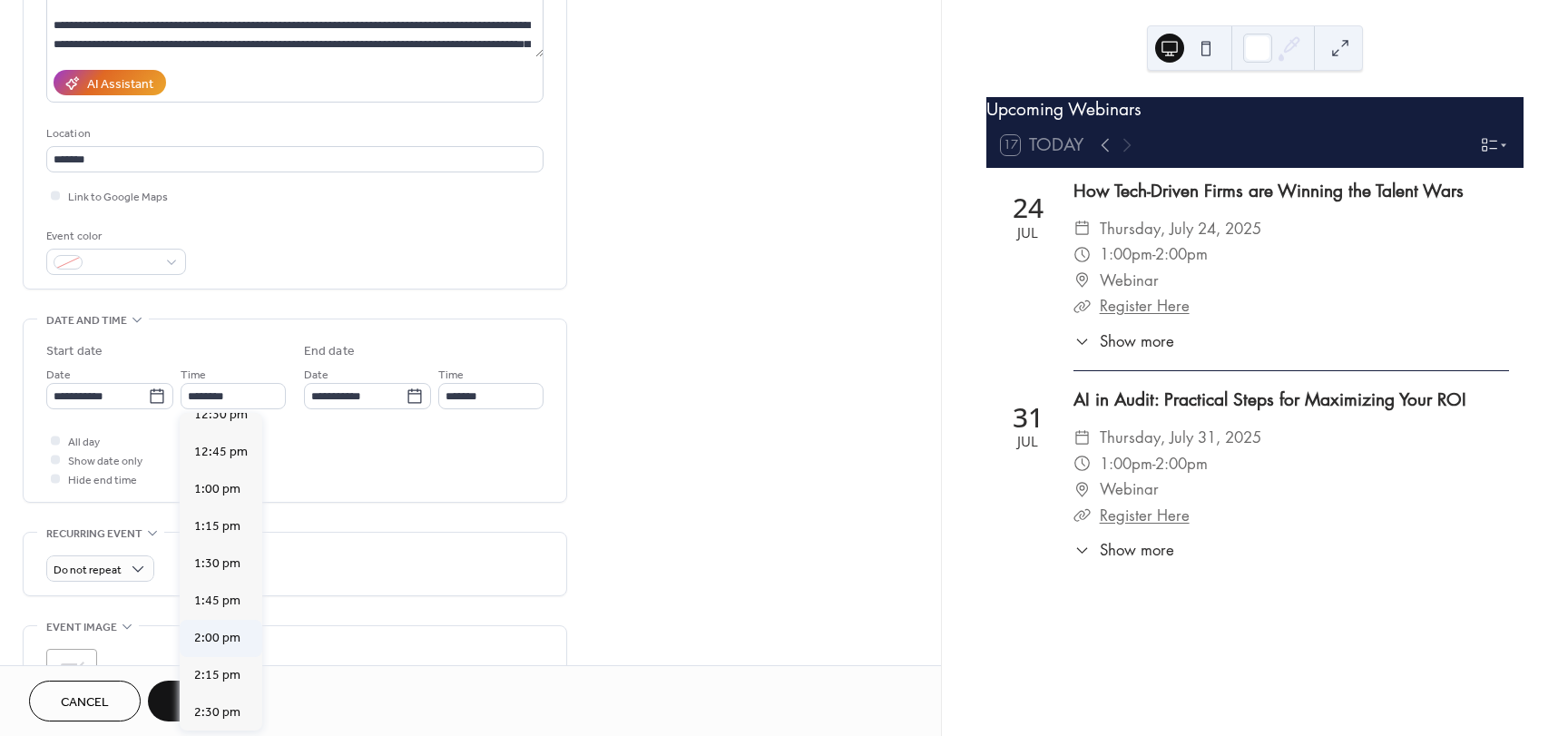 type on "*******" 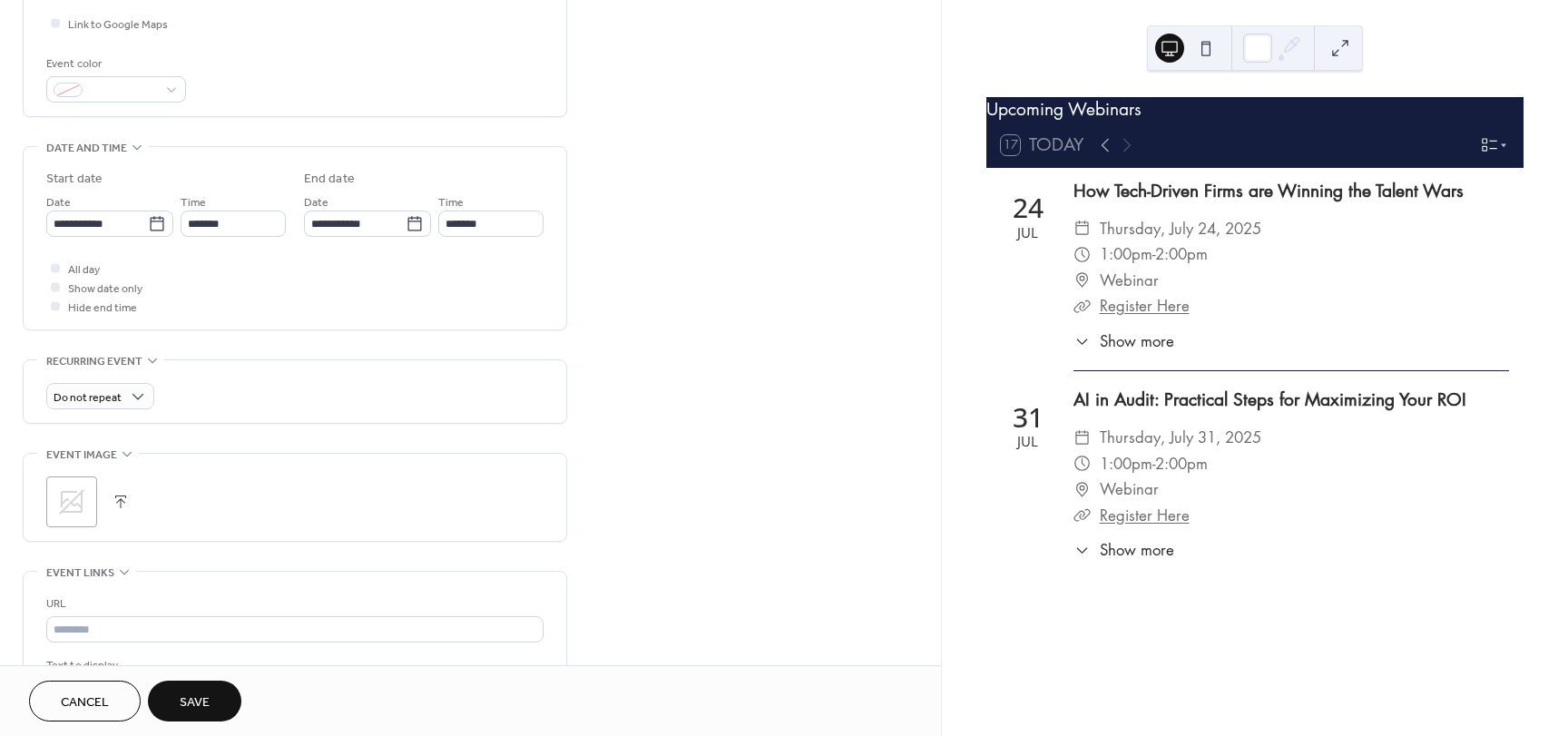 scroll, scrollTop: 454, scrollLeft: 0, axis: vertical 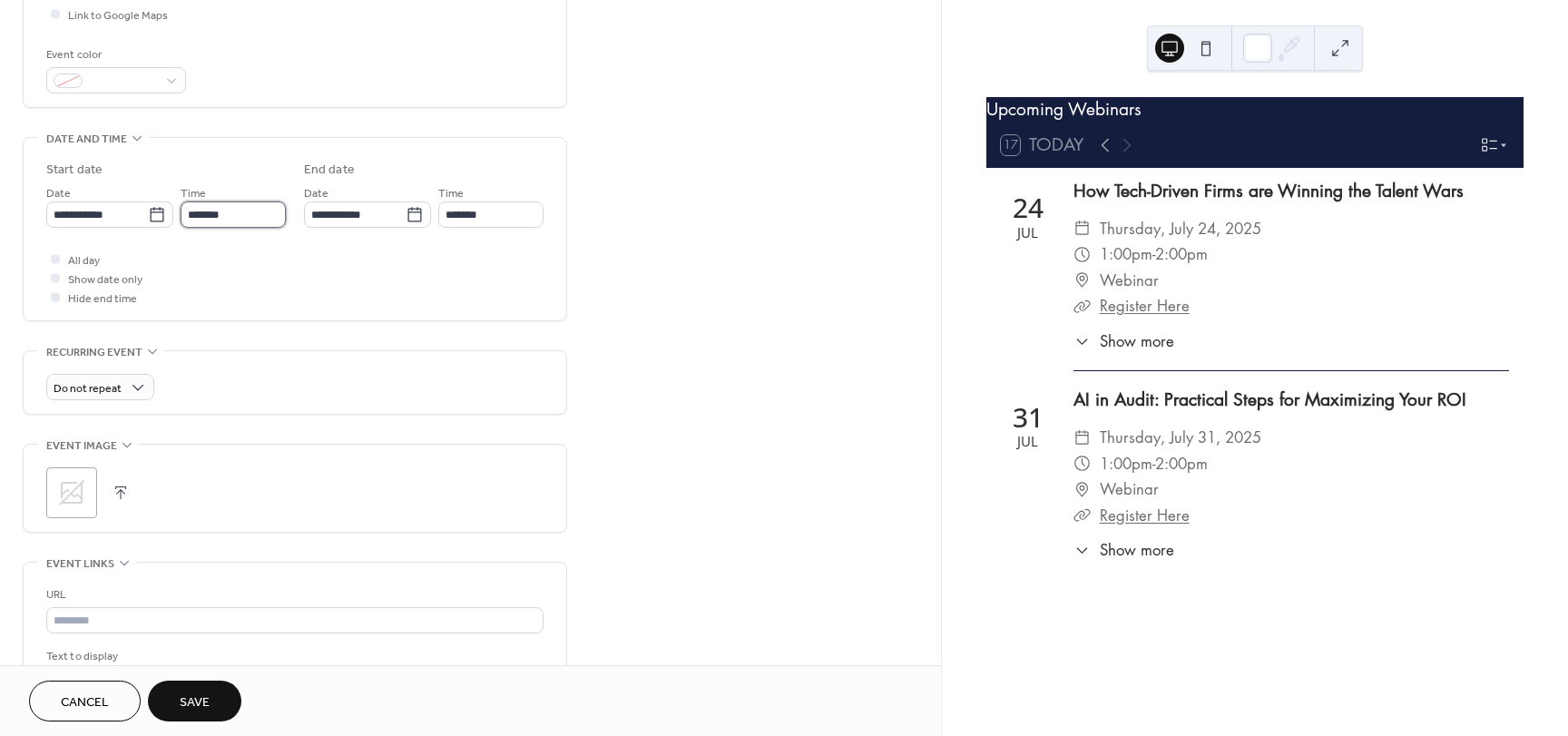 click on "*******" at bounding box center [233, 214] 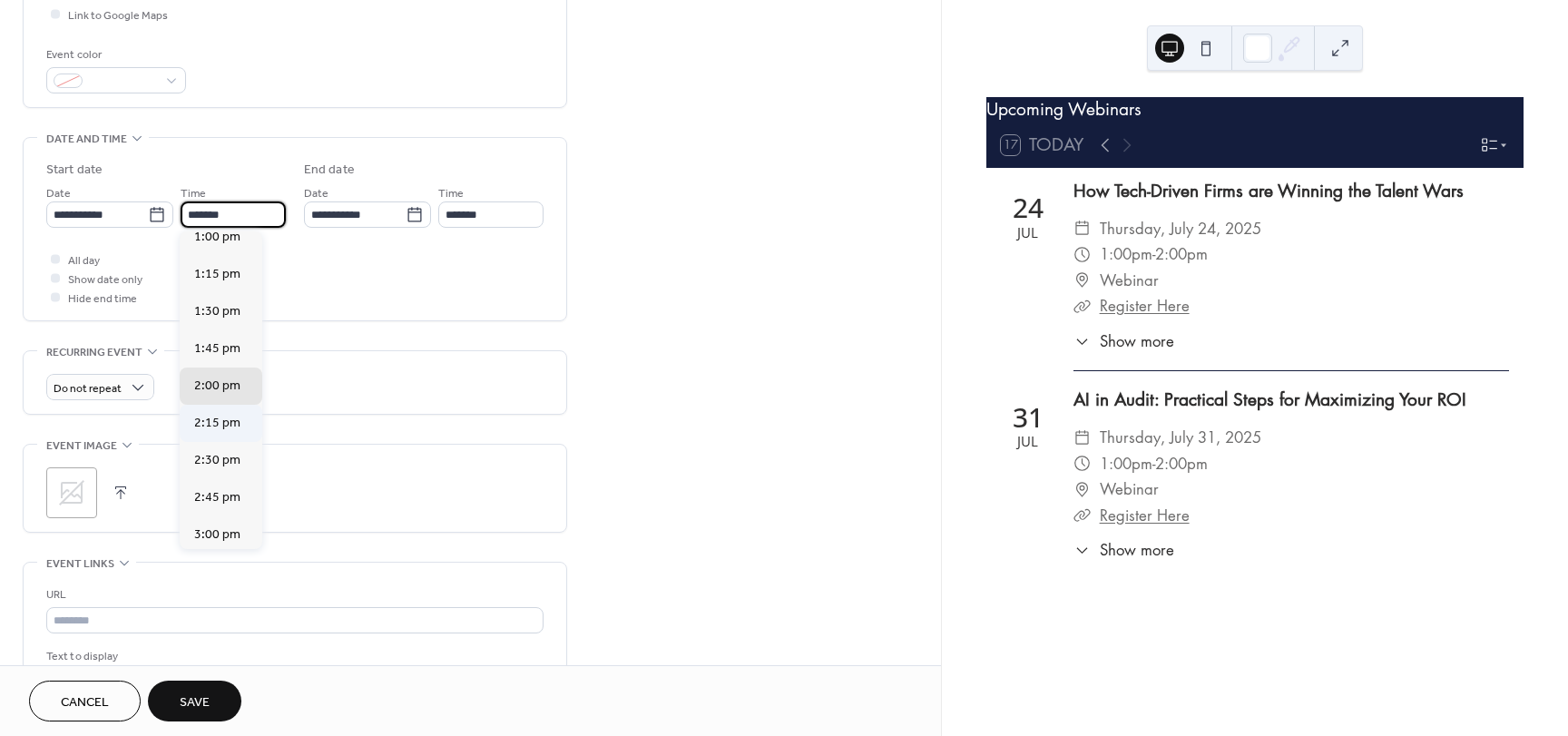 scroll, scrollTop: 1902, scrollLeft: 0, axis: vertical 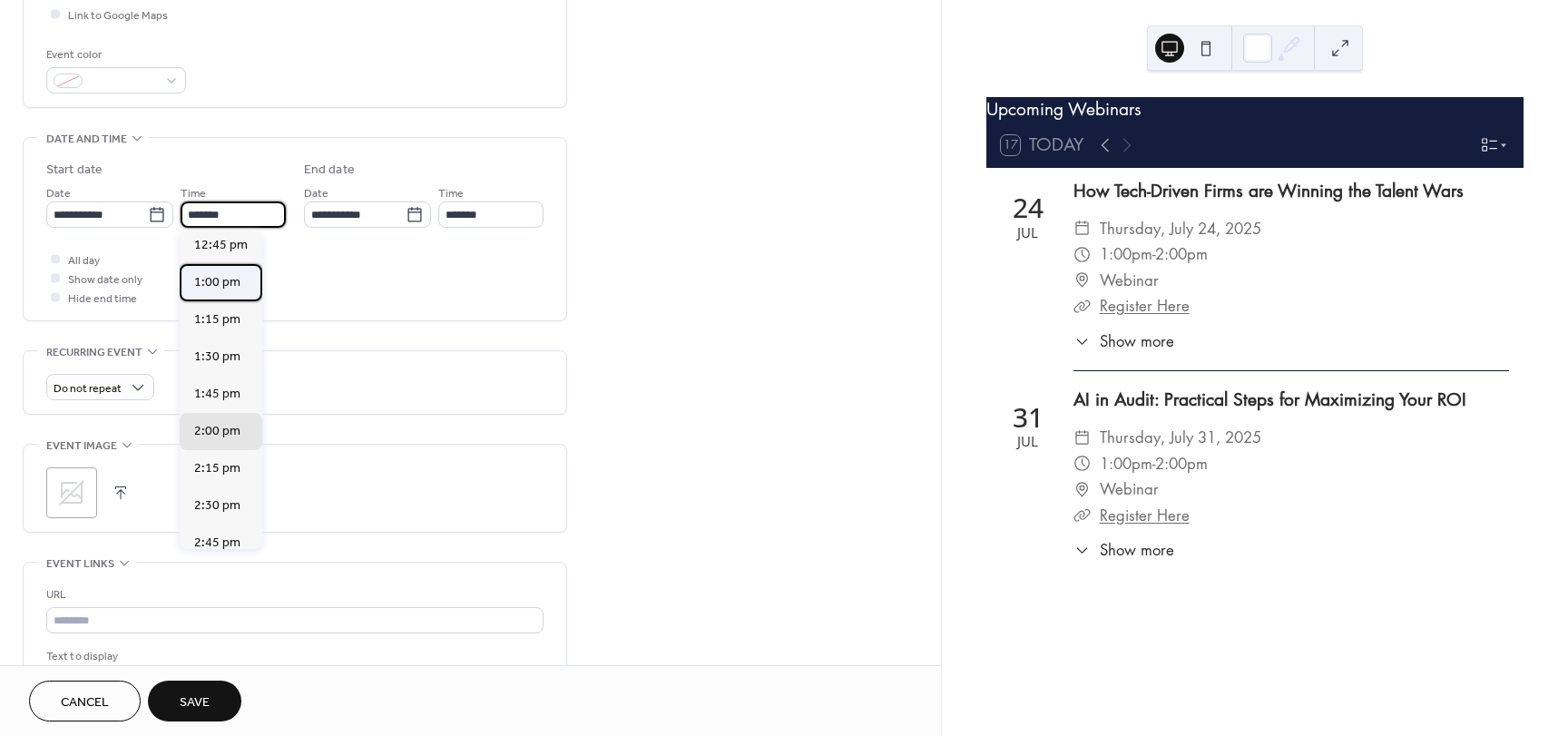 click on "1:00 pm" at bounding box center [220, 282] 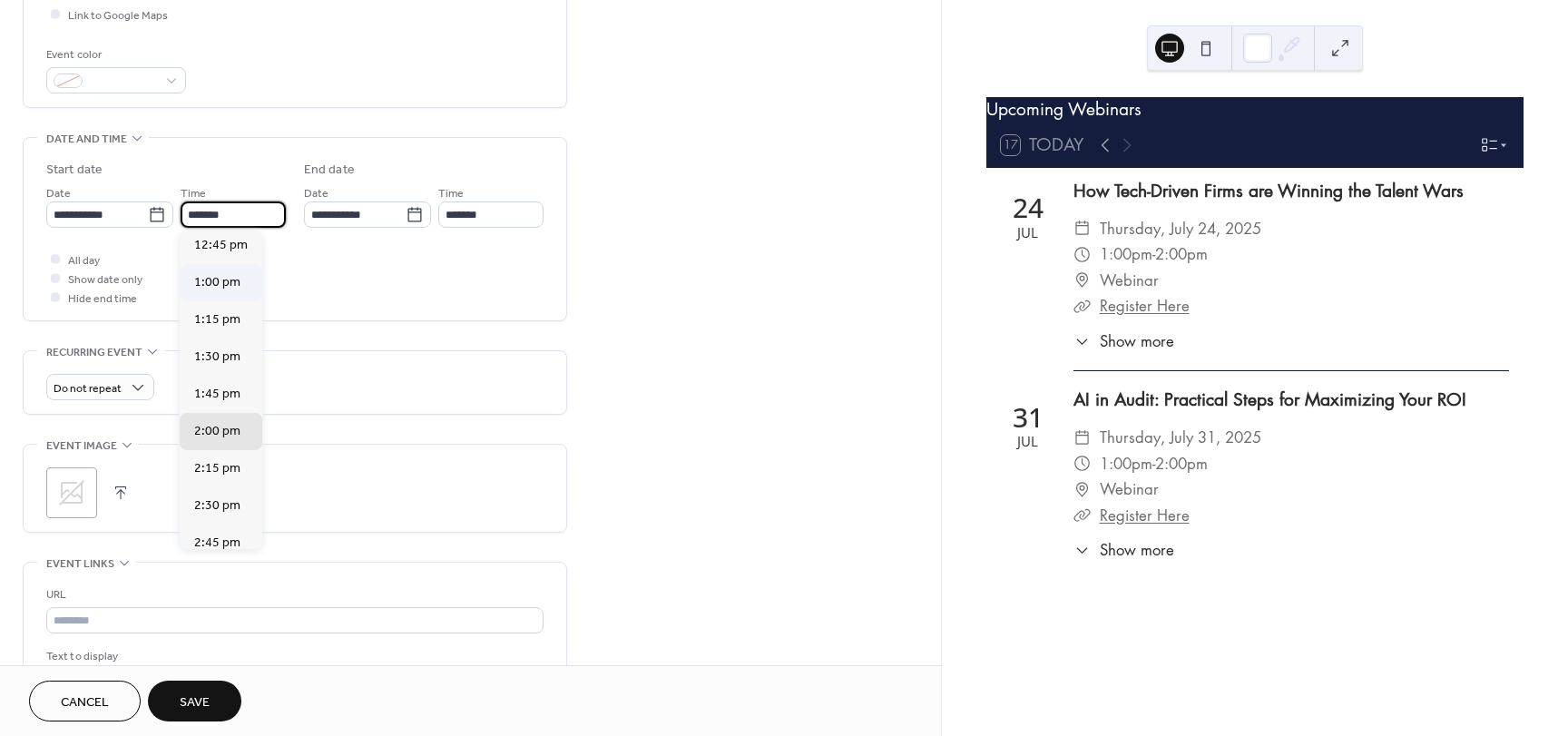 type on "*******" 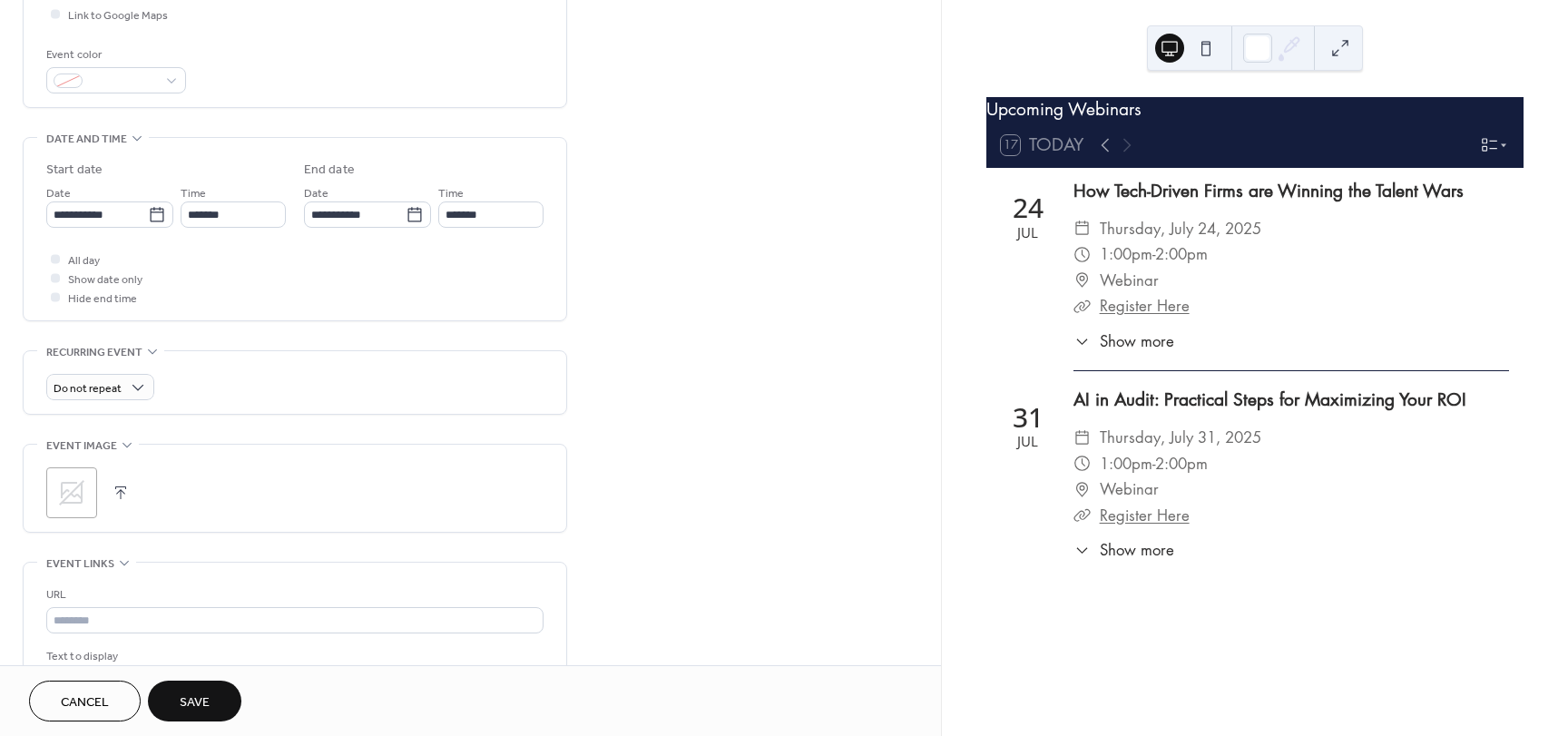 click on "All day Show date only Hide end time" at bounding box center (295, 278) 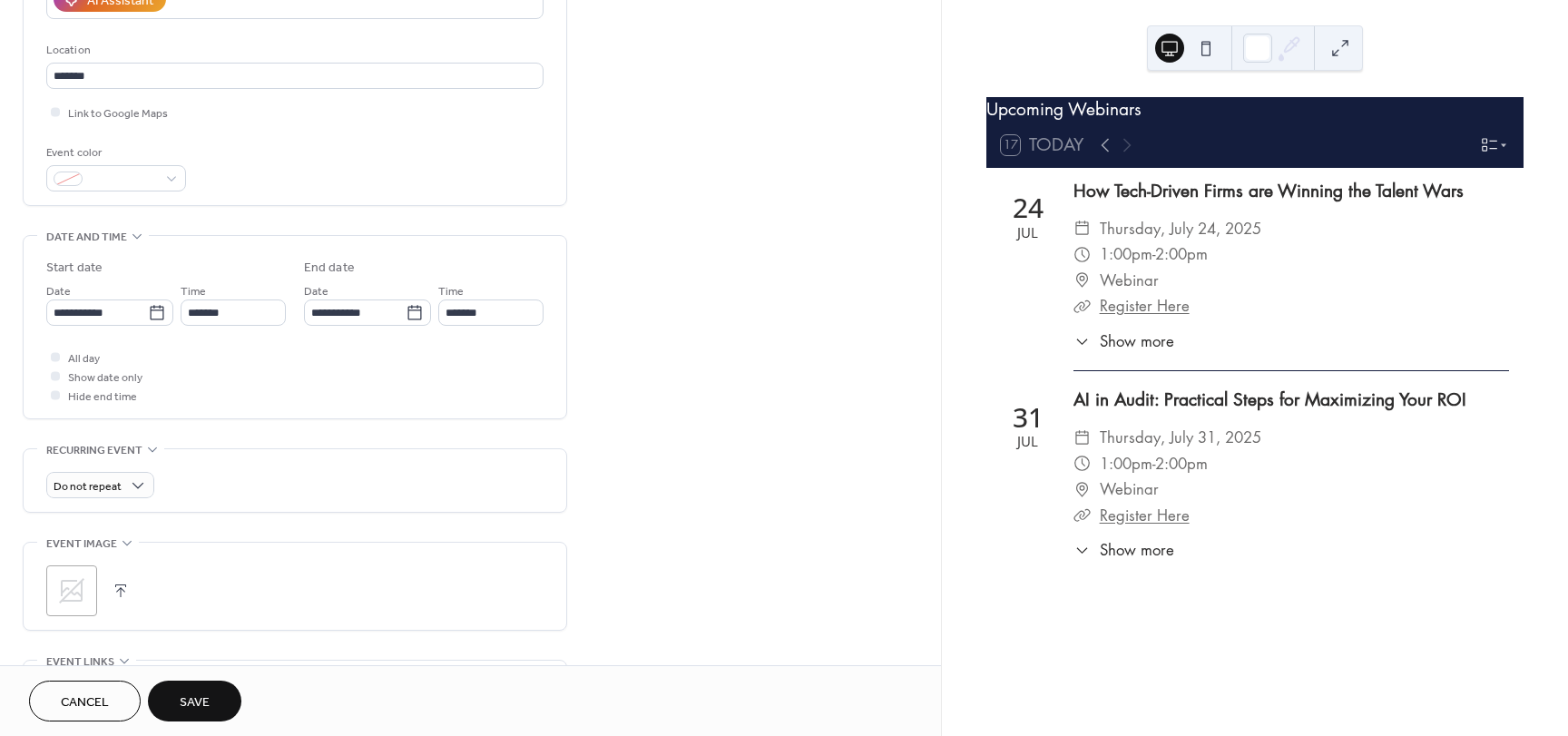 scroll, scrollTop: 272, scrollLeft: 0, axis: vertical 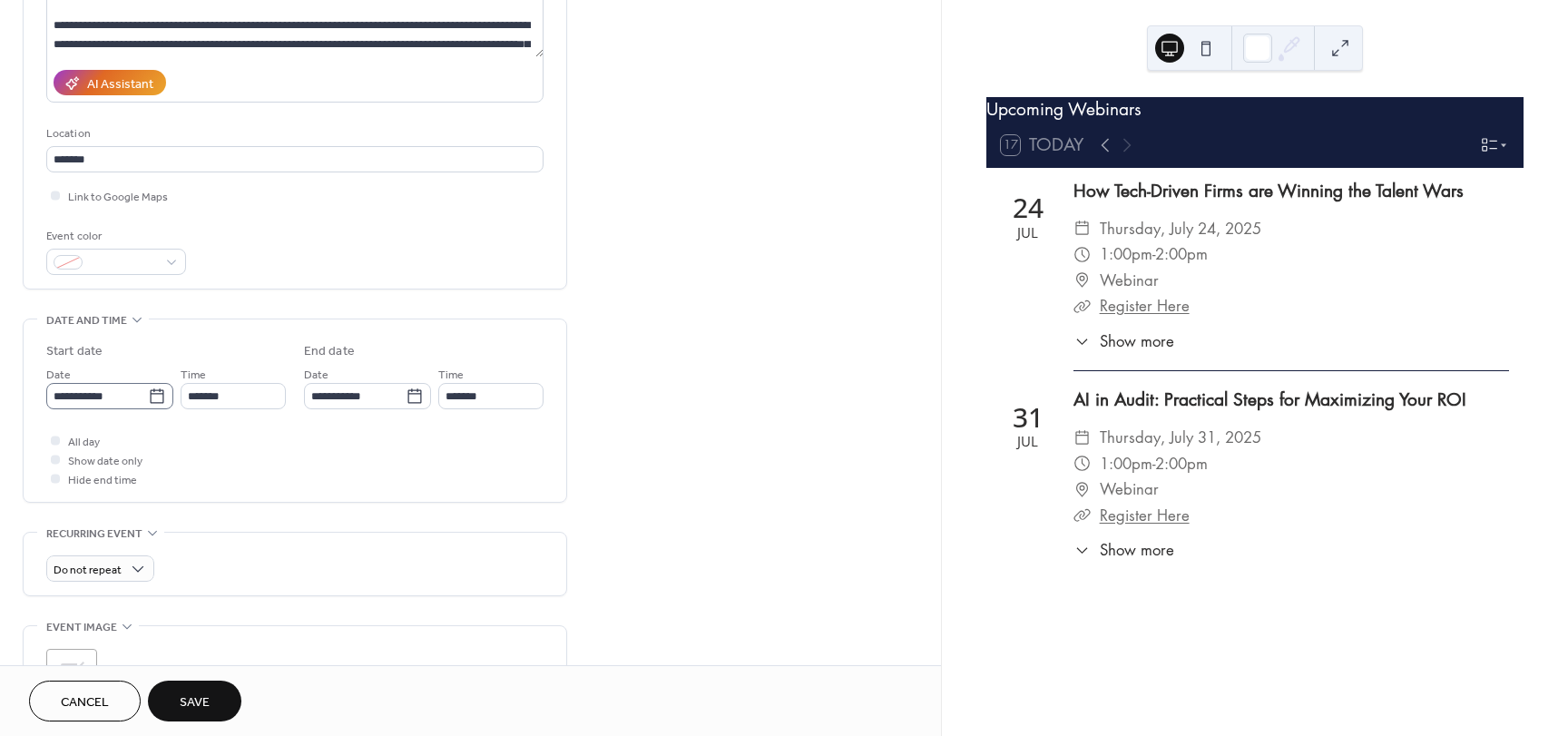 click 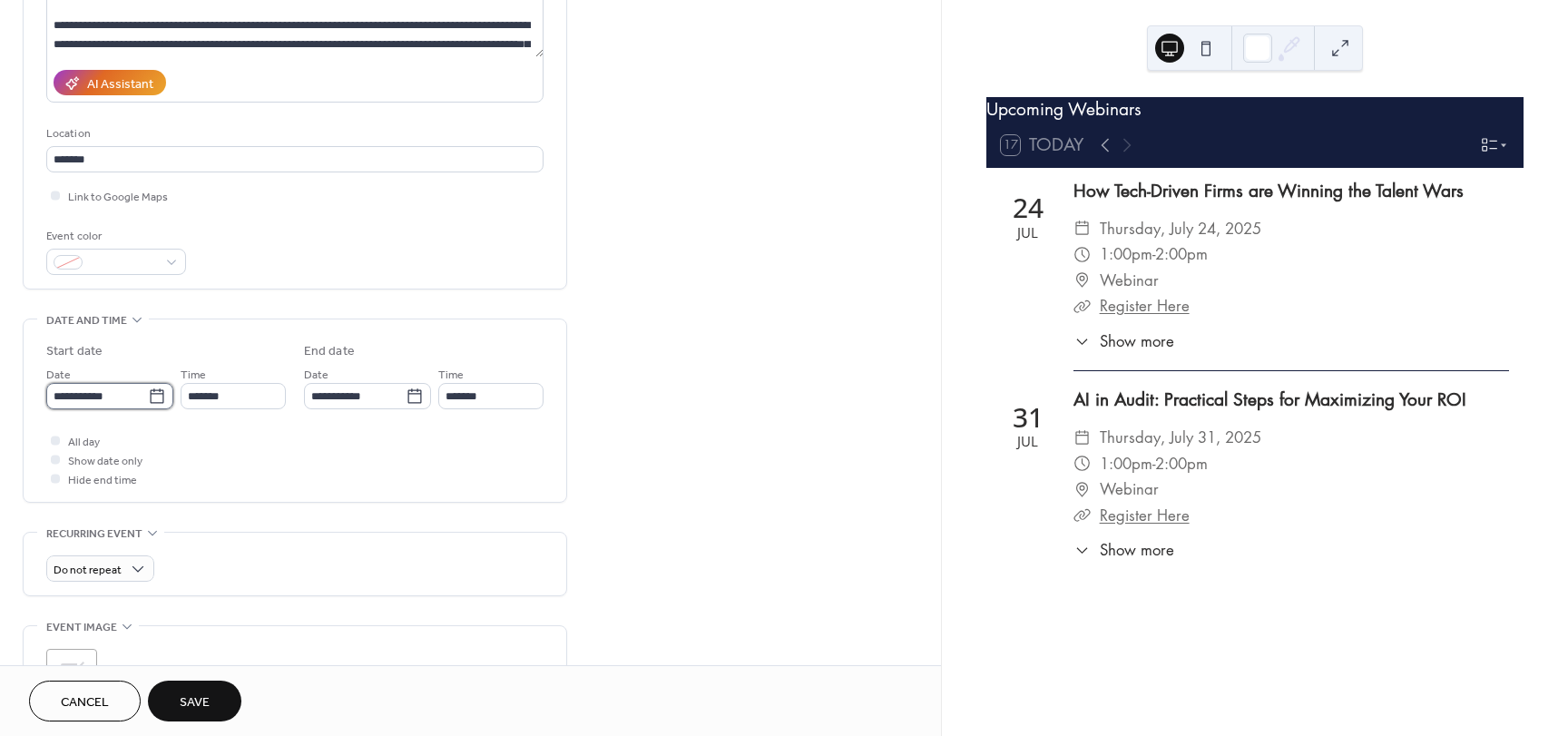 click on "**********" at bounding box center [97, 396] 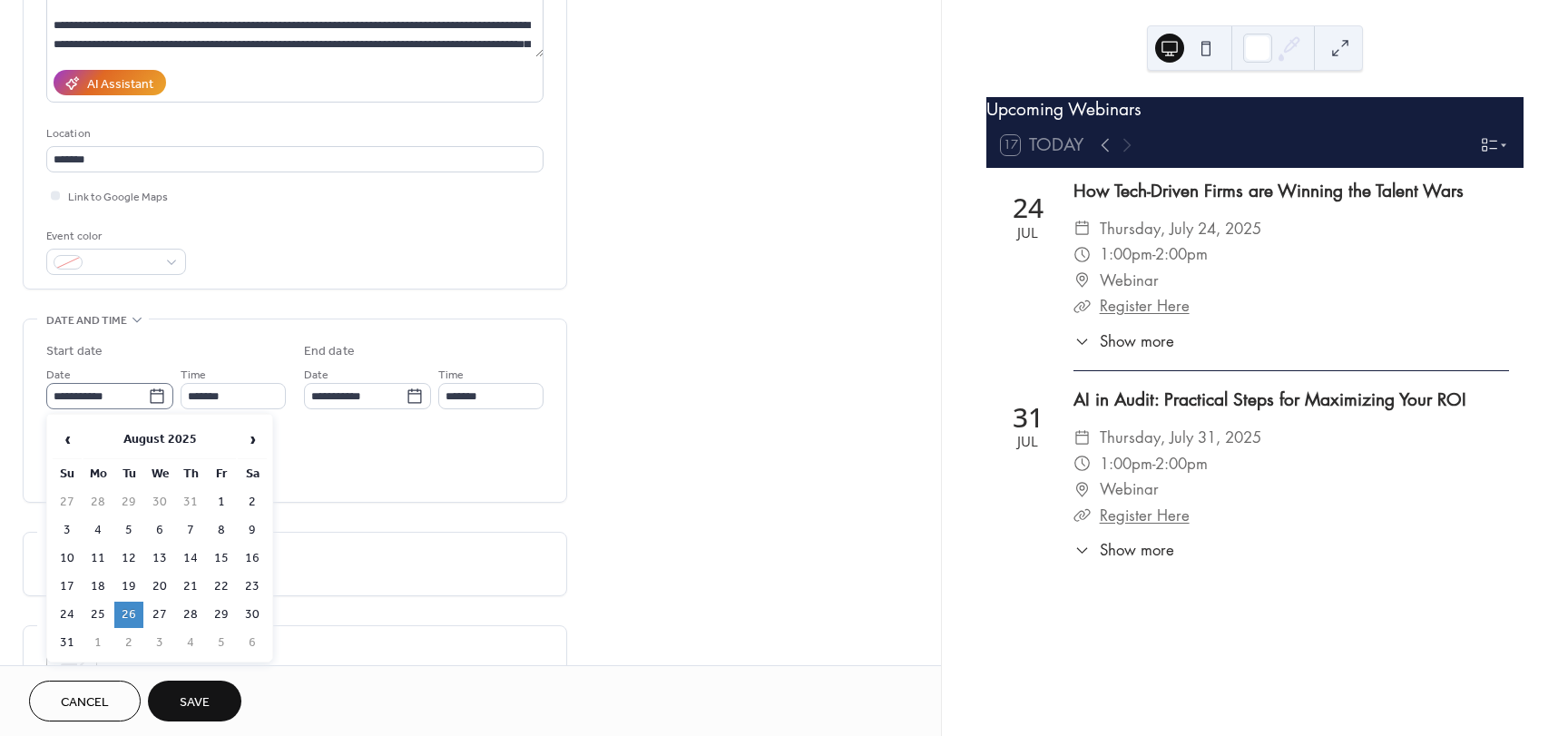 click 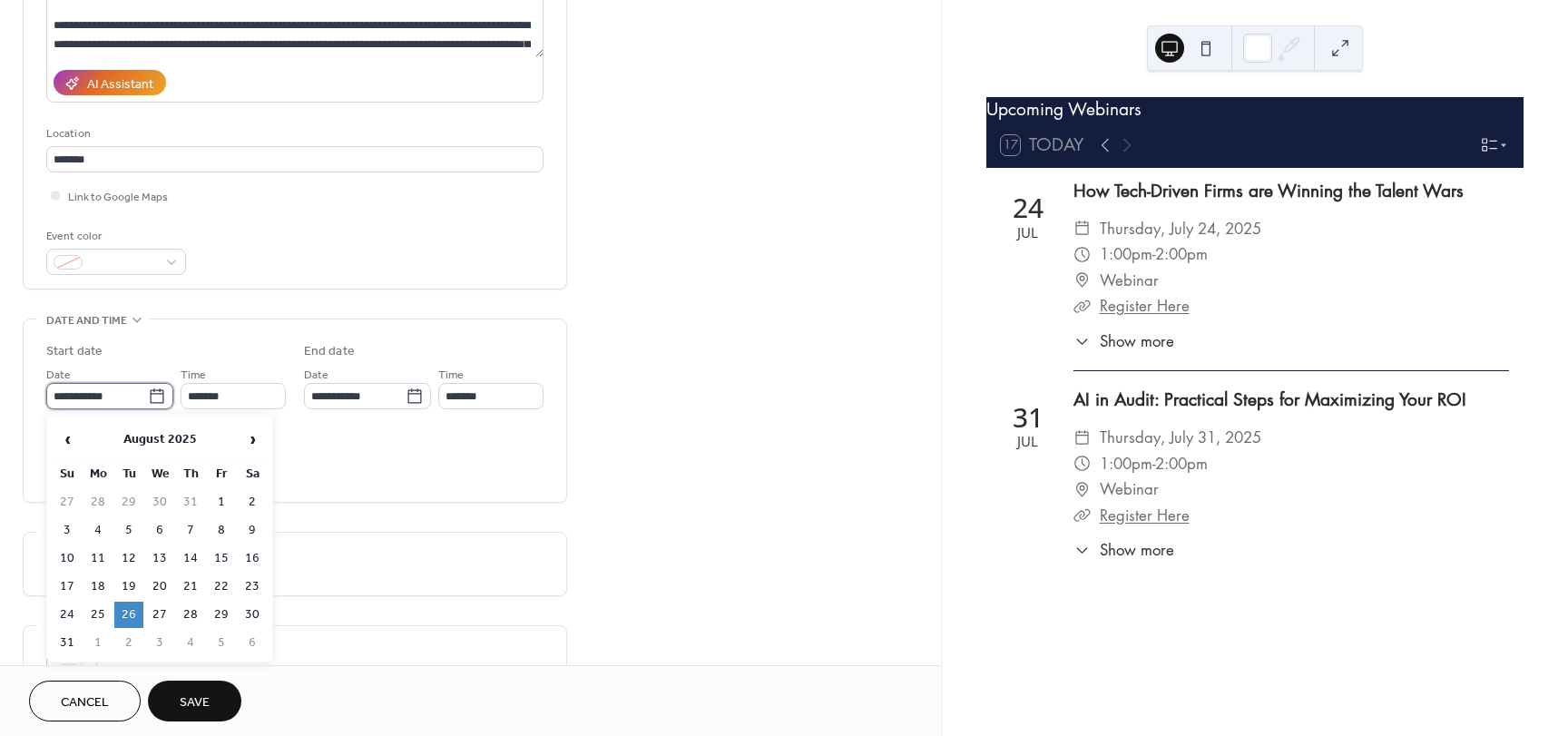 click on "**********" at bounding box center [97, 396] 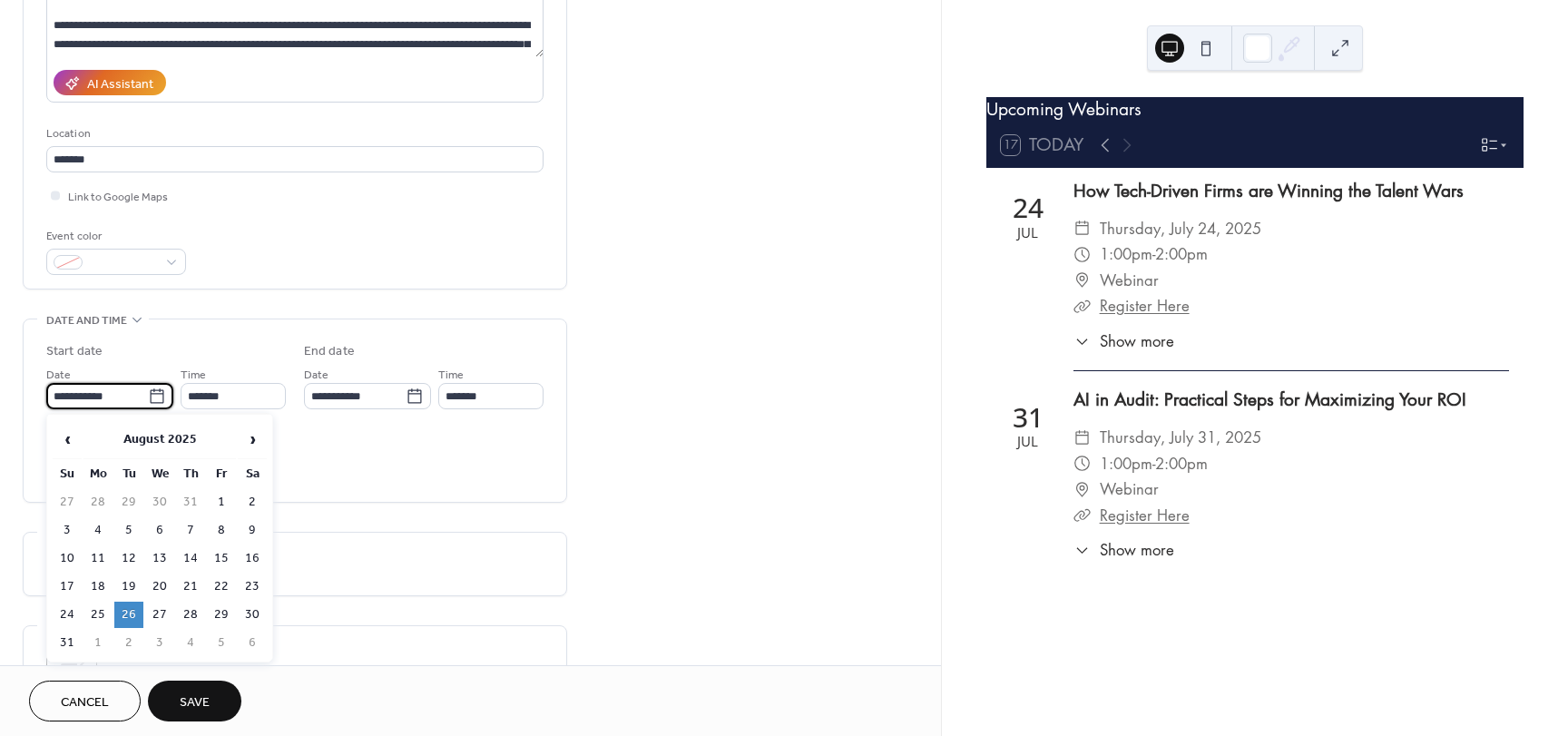 click on "**********" at bounding box center [295, 410] 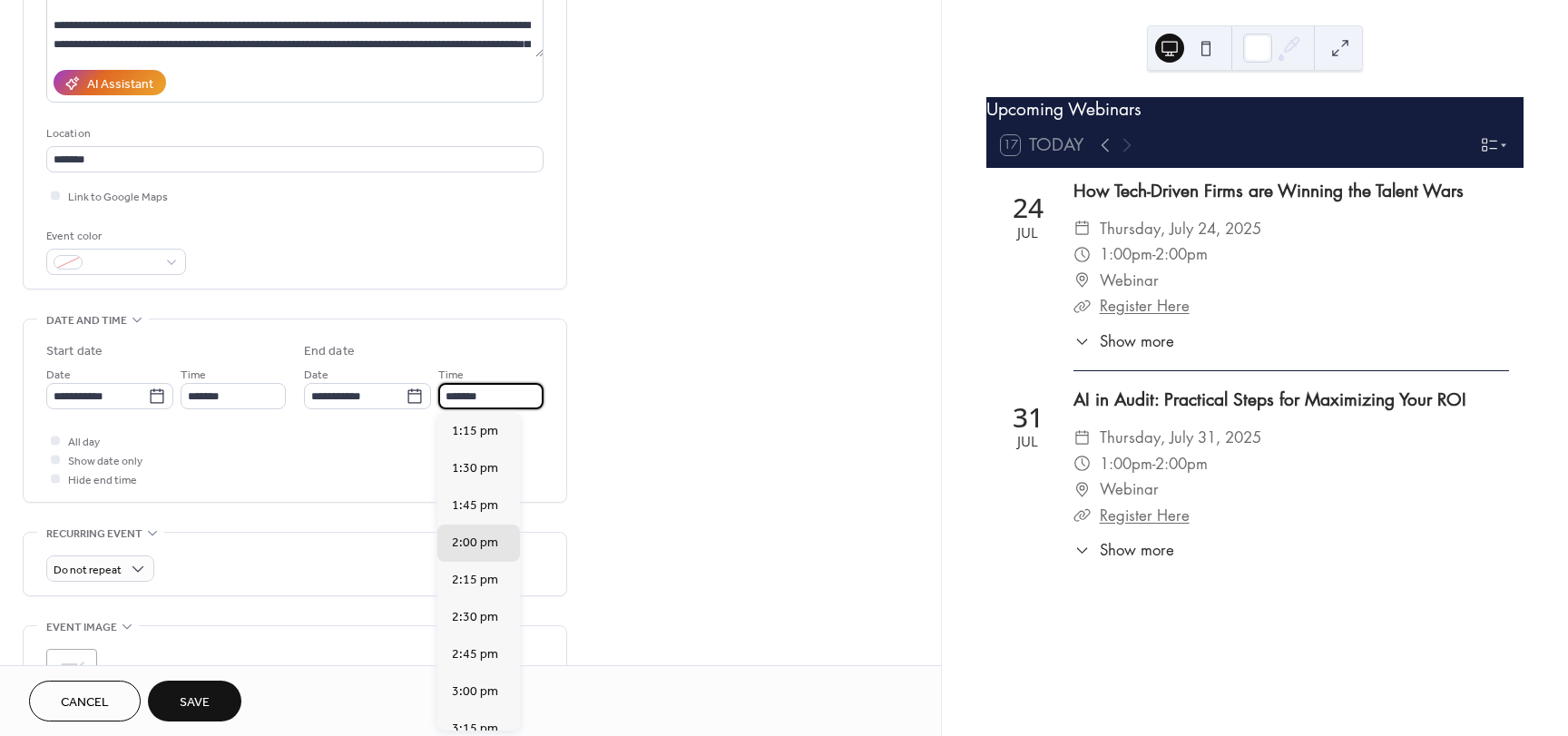 click on "*******" at bounding box center [491, 396] 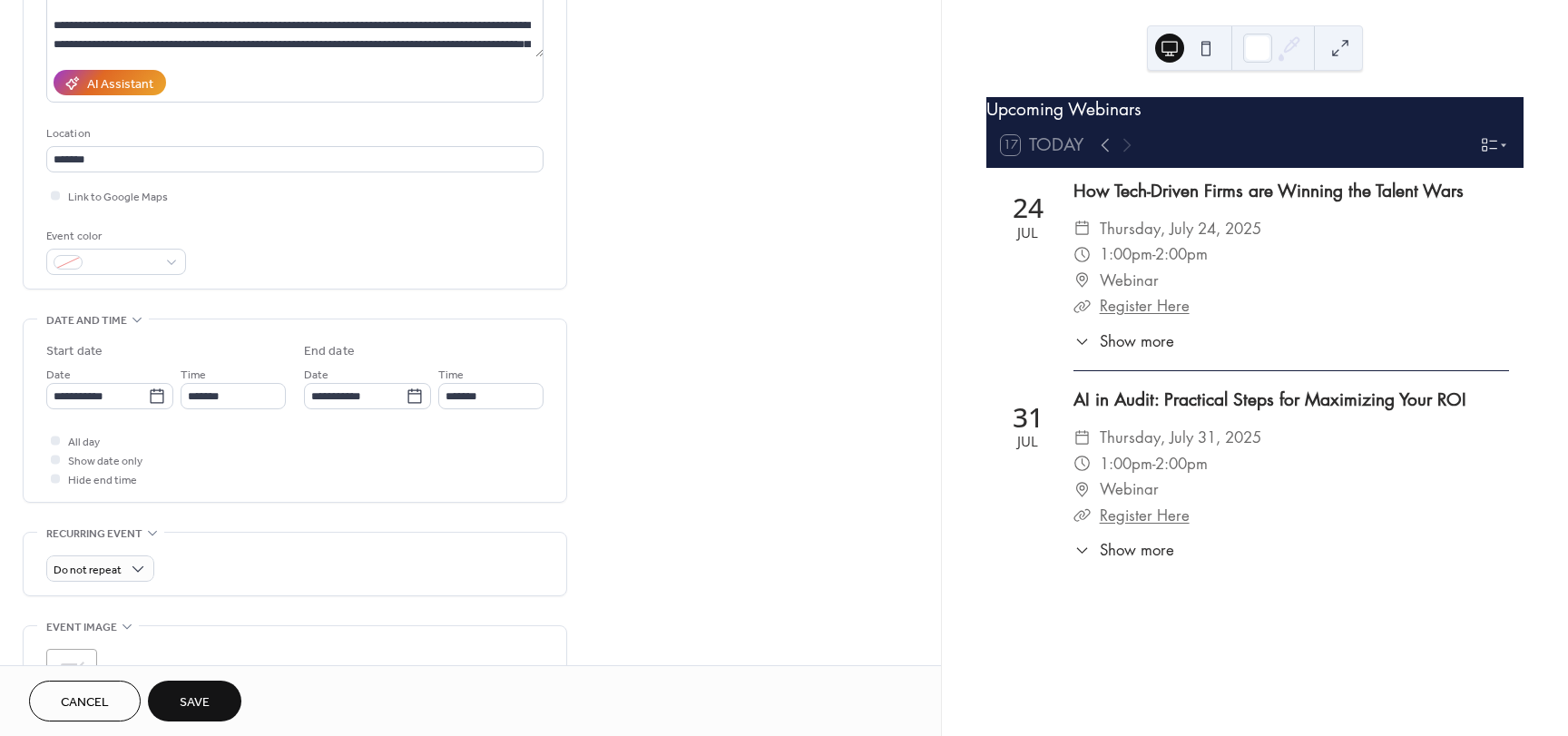 click on "All day Show date only Hide end time" at bounding box center (295, 459) 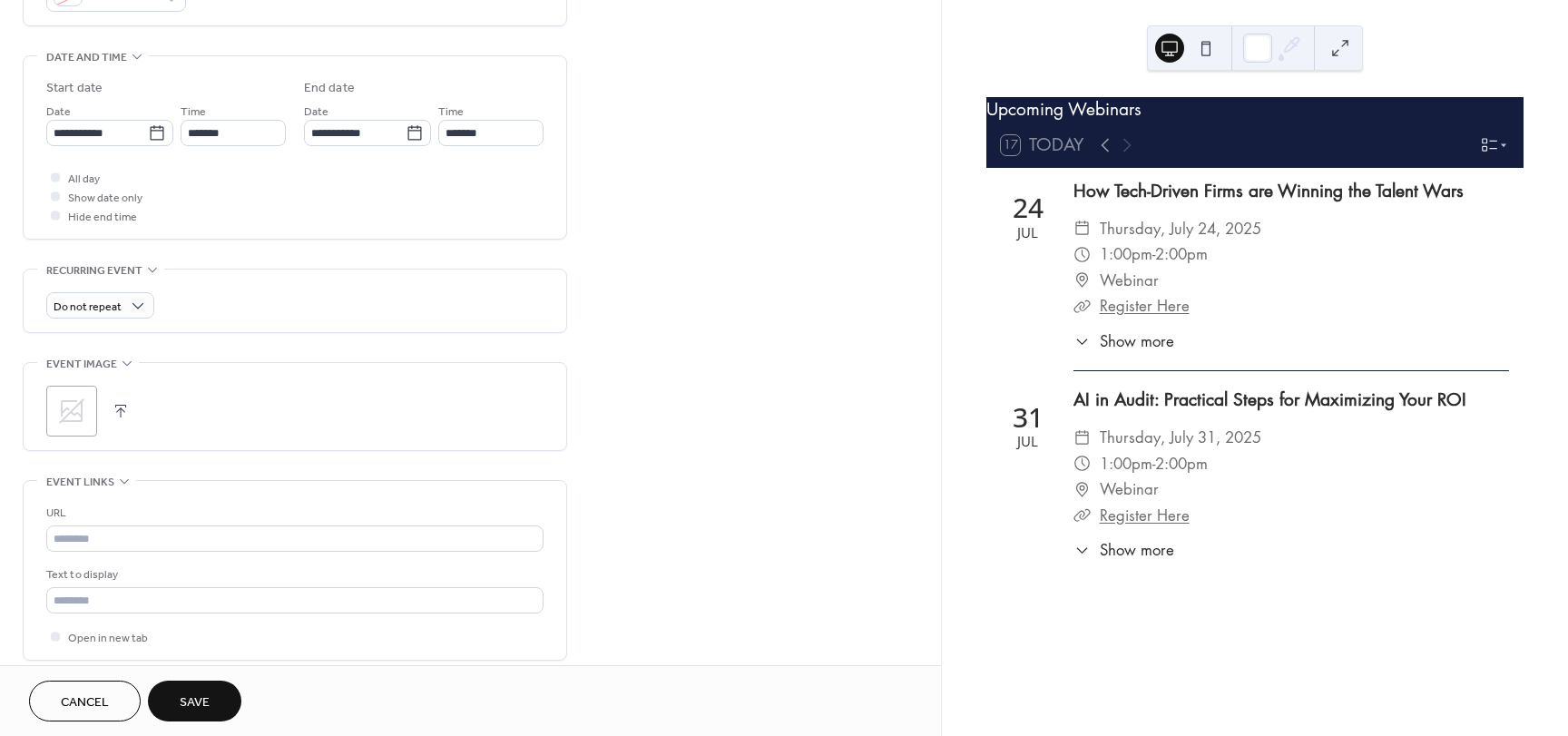 scroll, scrollTop: 545, scrollLeft: 0, axis: vertical 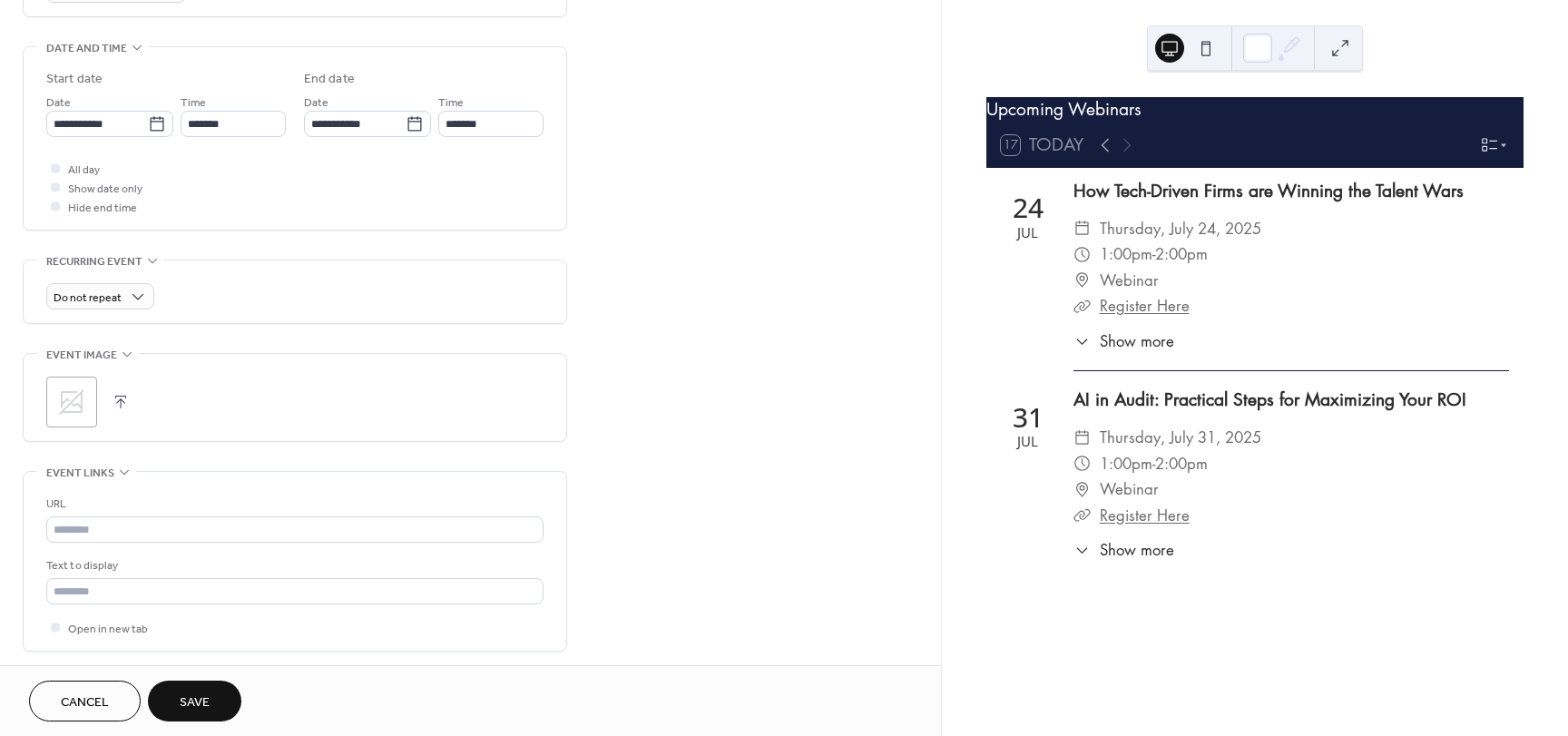 click at bounding box center [121, 402] 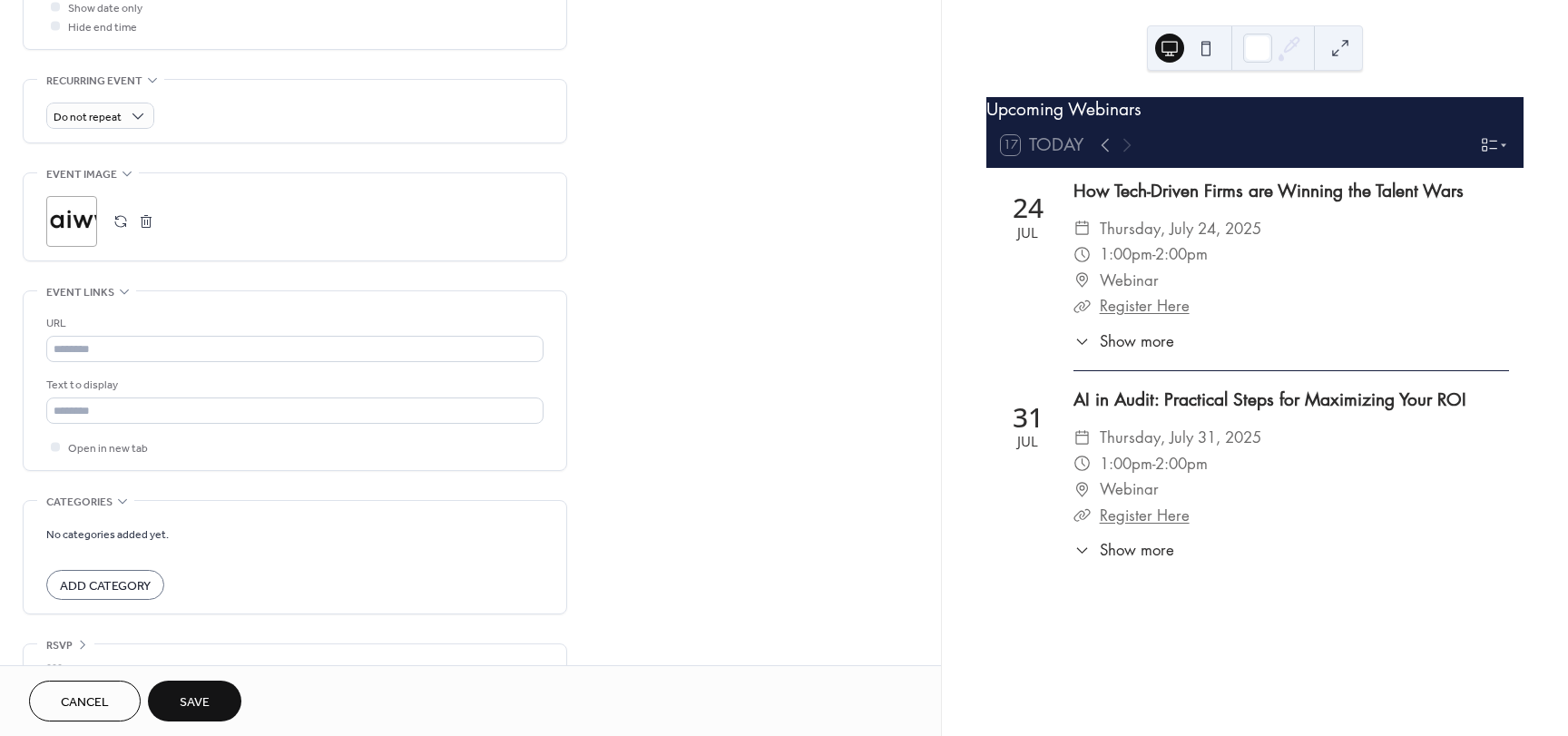 scroll, scrollTop: 726, scrollLeft: 0, axis: vertical 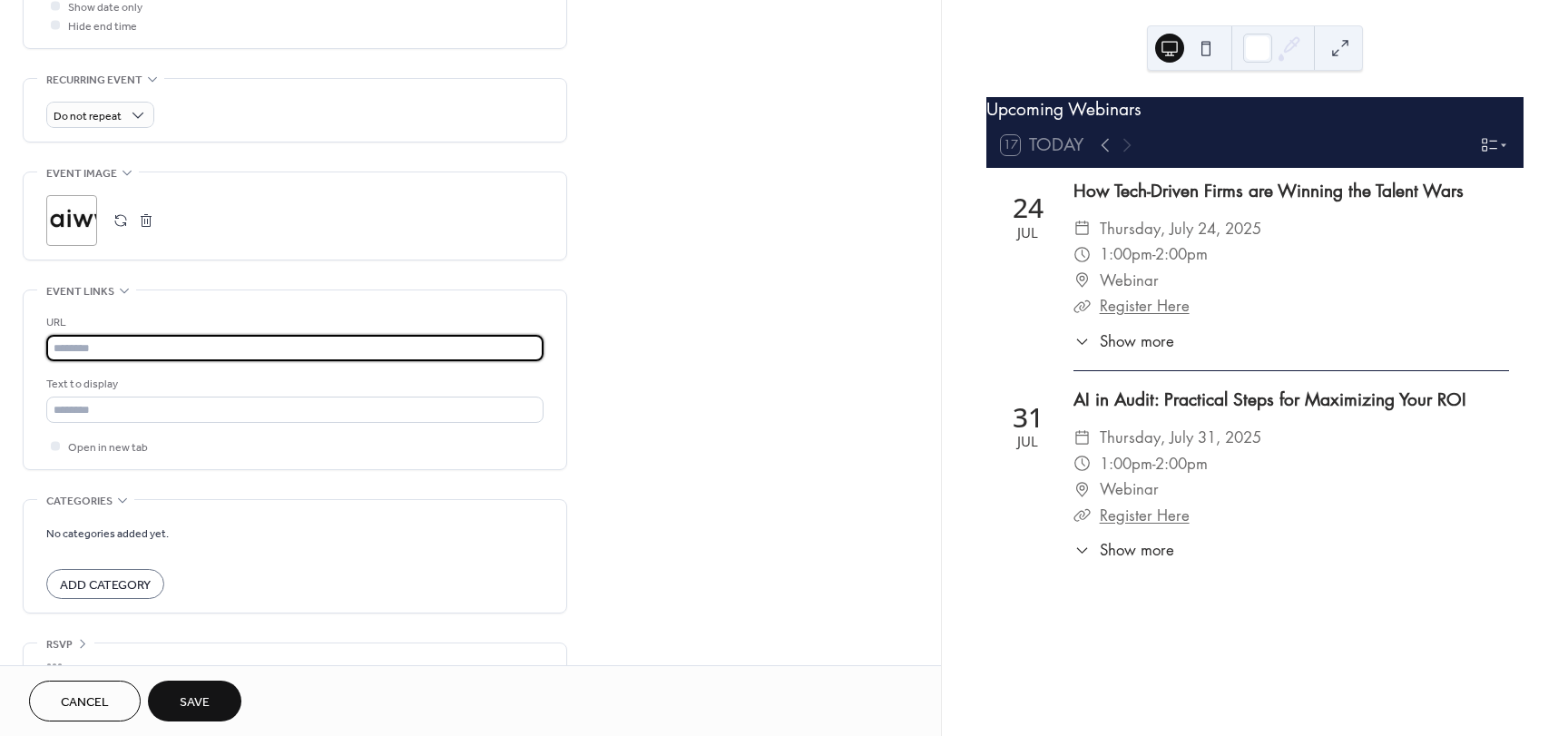 drag, startPoint x: 165, startPoint y: 345, endPoint x: 159, endPoint y: 361, distance: 17.088007 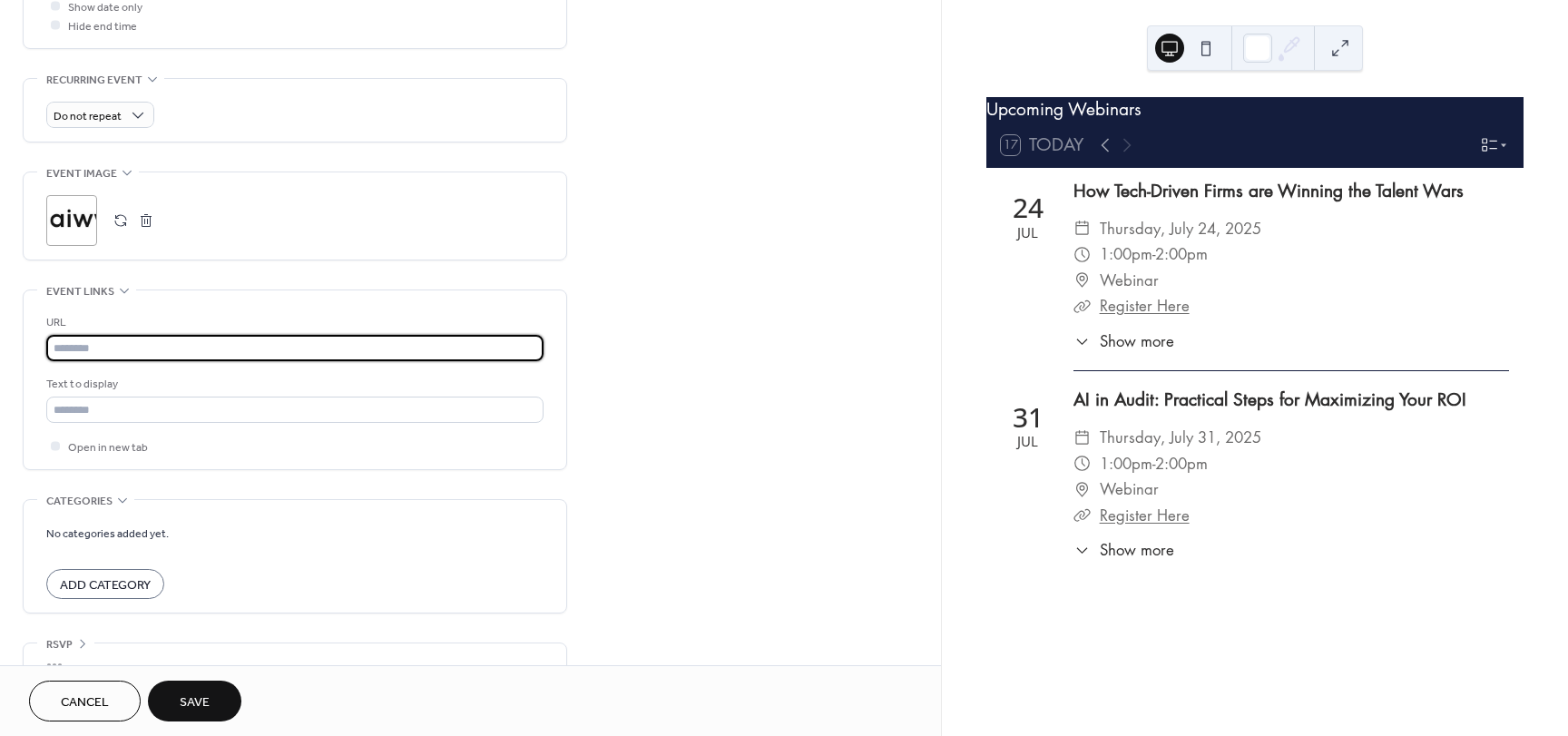 click at bounding box center (295, 348) 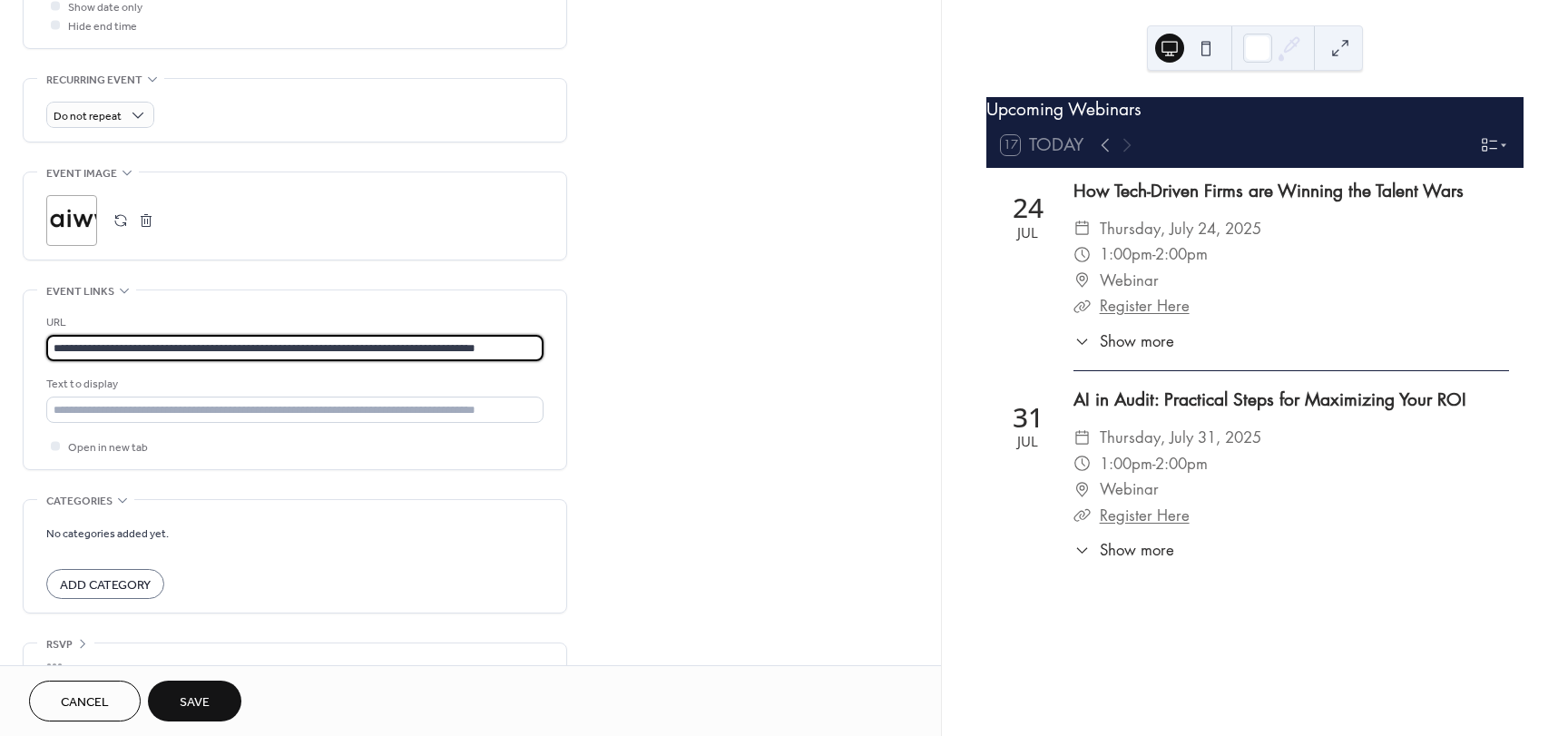 scroll, scrollTop: 0, scrollLeft: 26, axis: horizontal 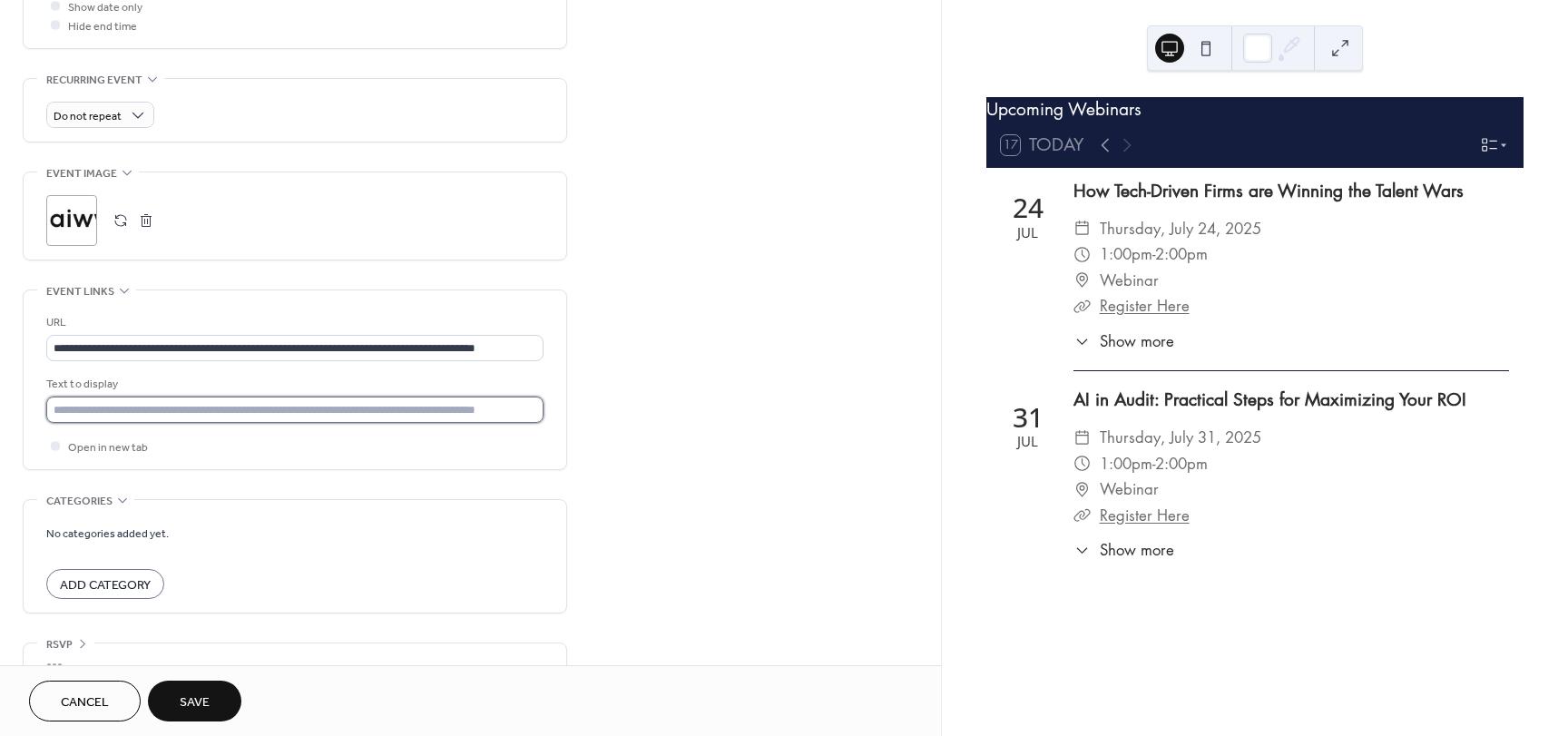 click at bounding box center (295, 409) 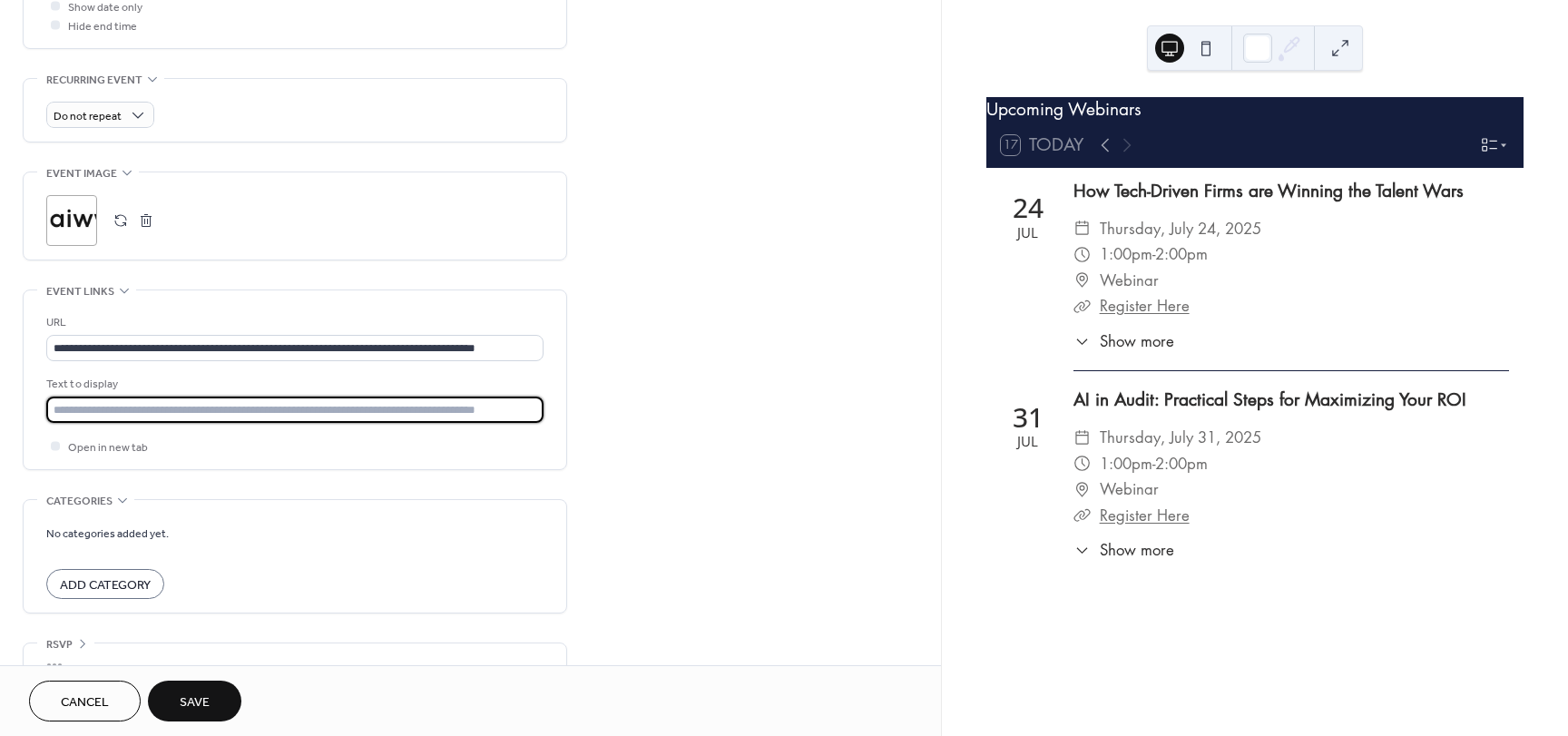 type on "**********" 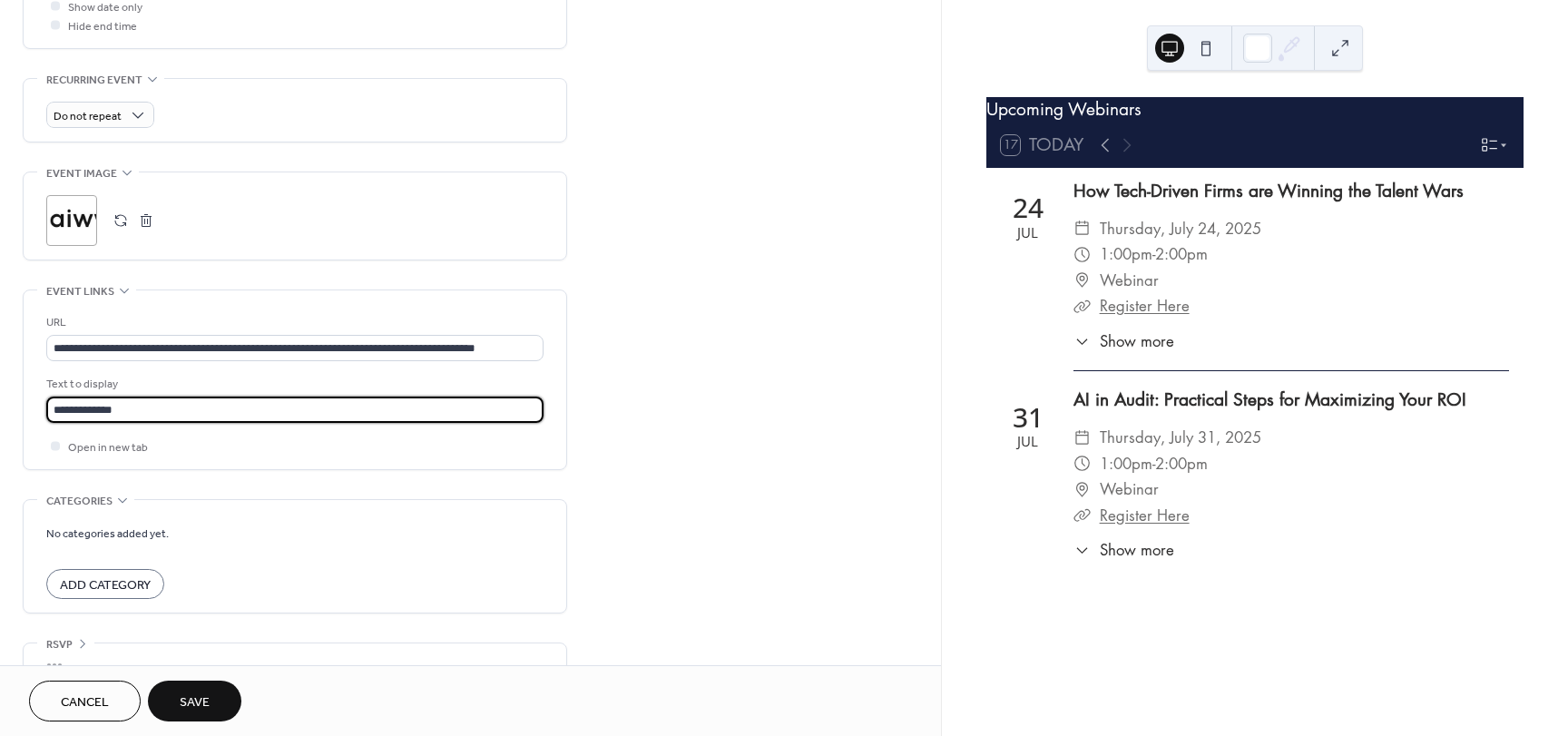 click on "No categories added yet. Add Category" at bounding box center (295, 561) 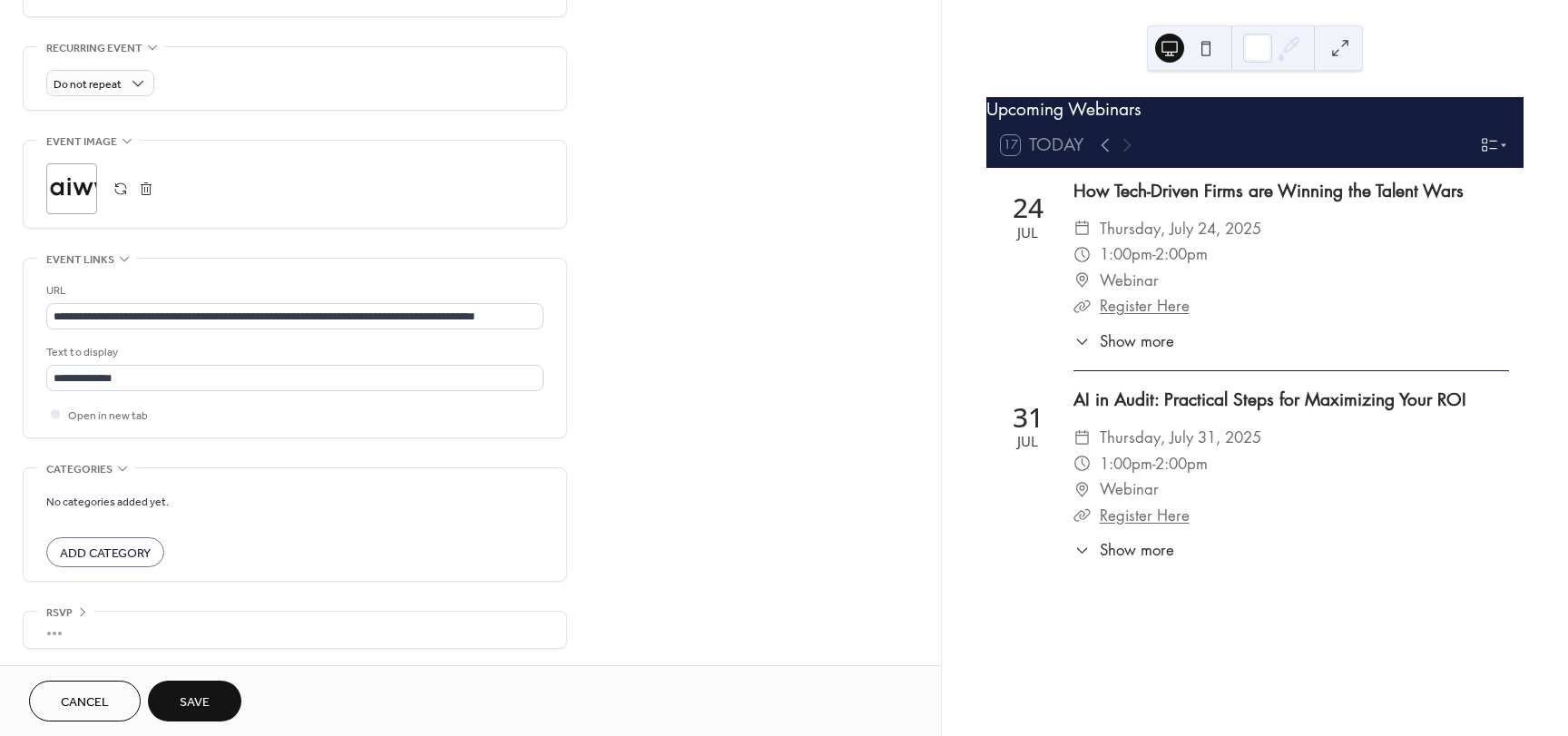 scroll, scrollTop: 760, scrollLeft: 0, axis: vertical 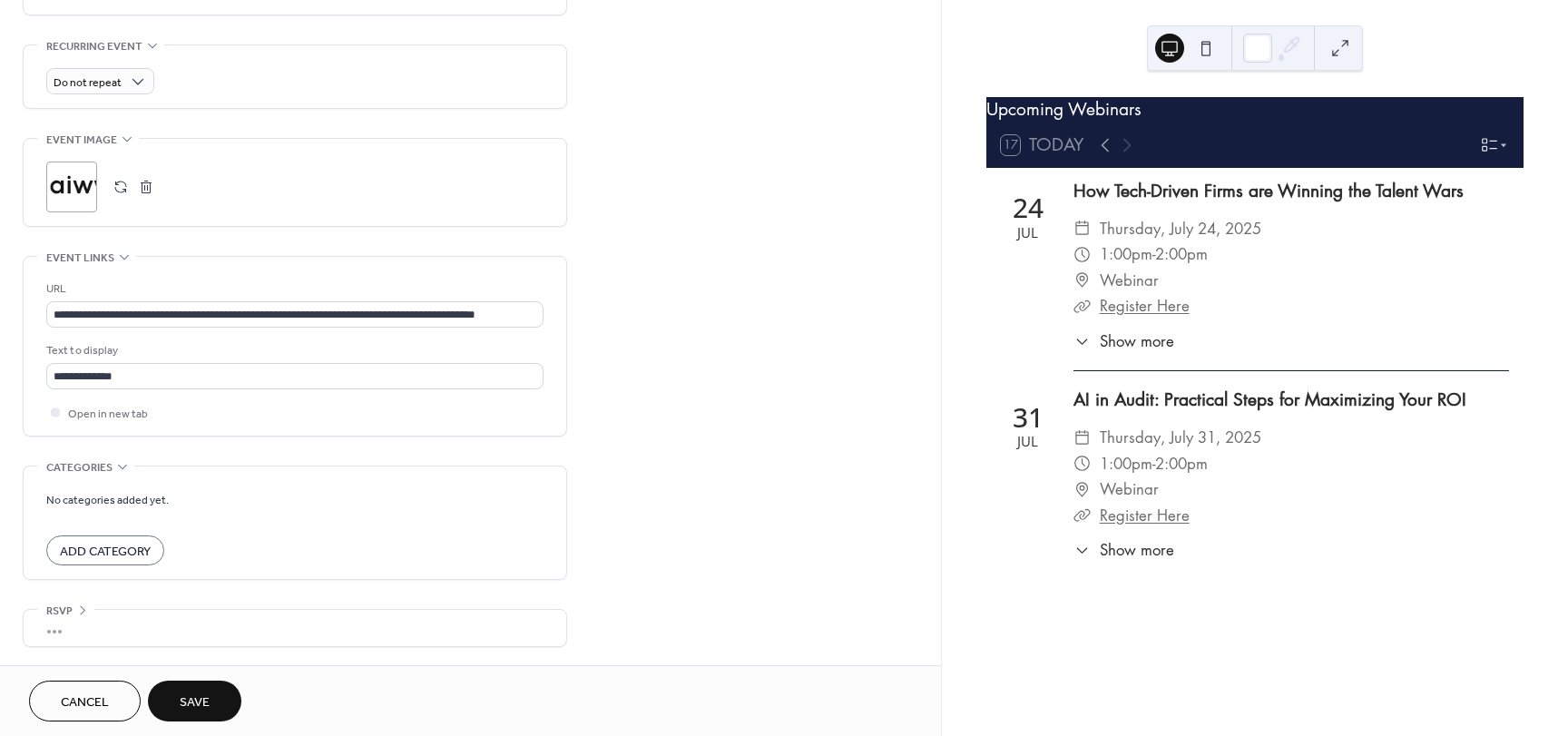 click on "Save" at bounding box center (194, 702) 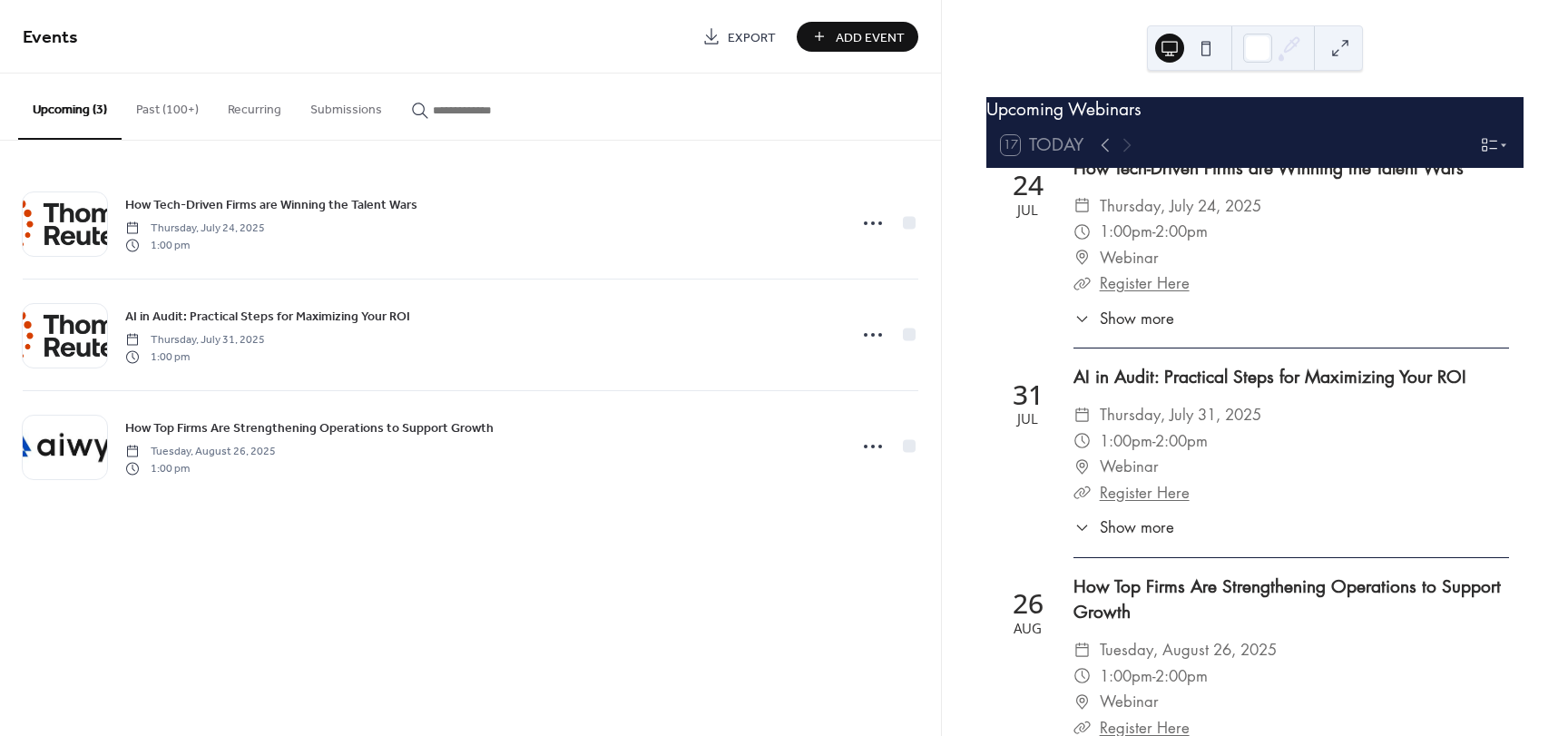 scroll, scrollTop: 61, scrollLeft: 0, axis: vertical 